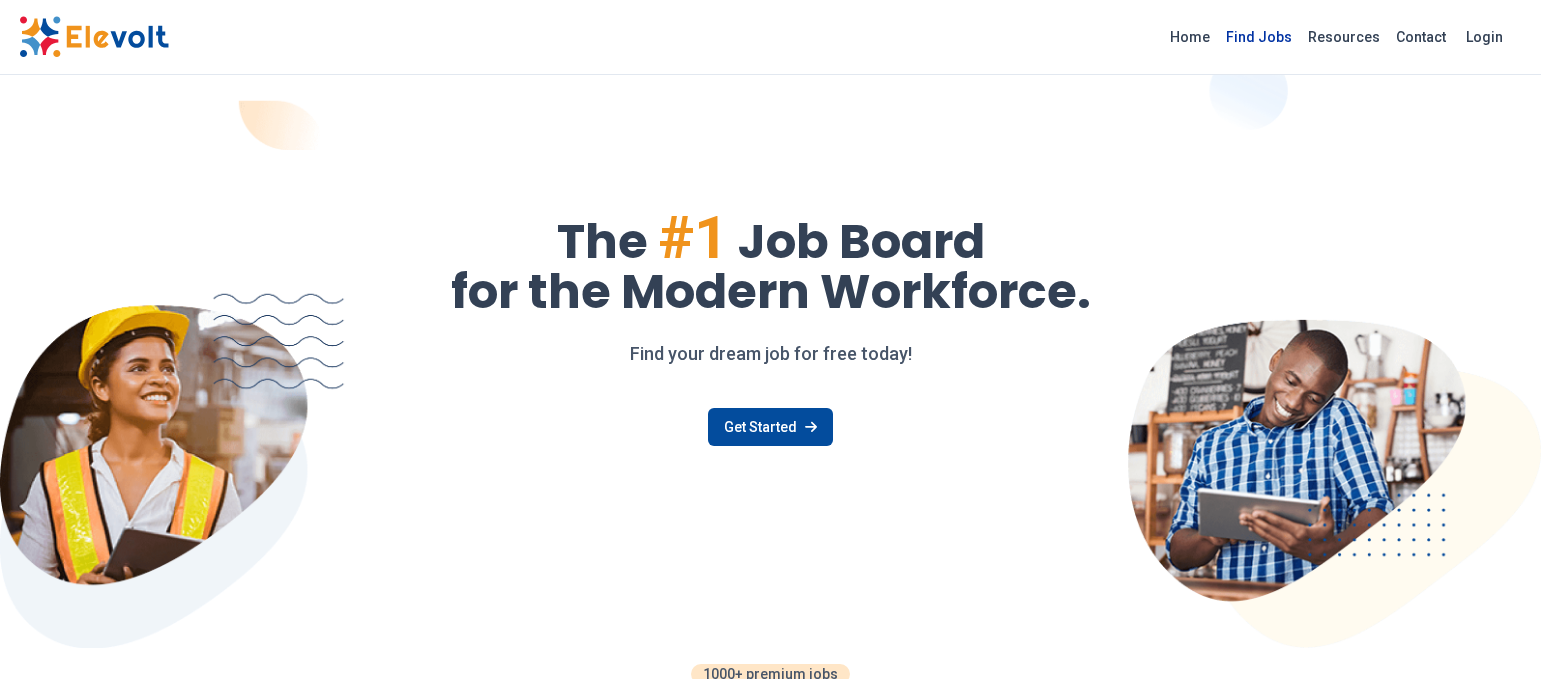 scroll, scrollTop: 0, scrollLeft: 0, axis: both 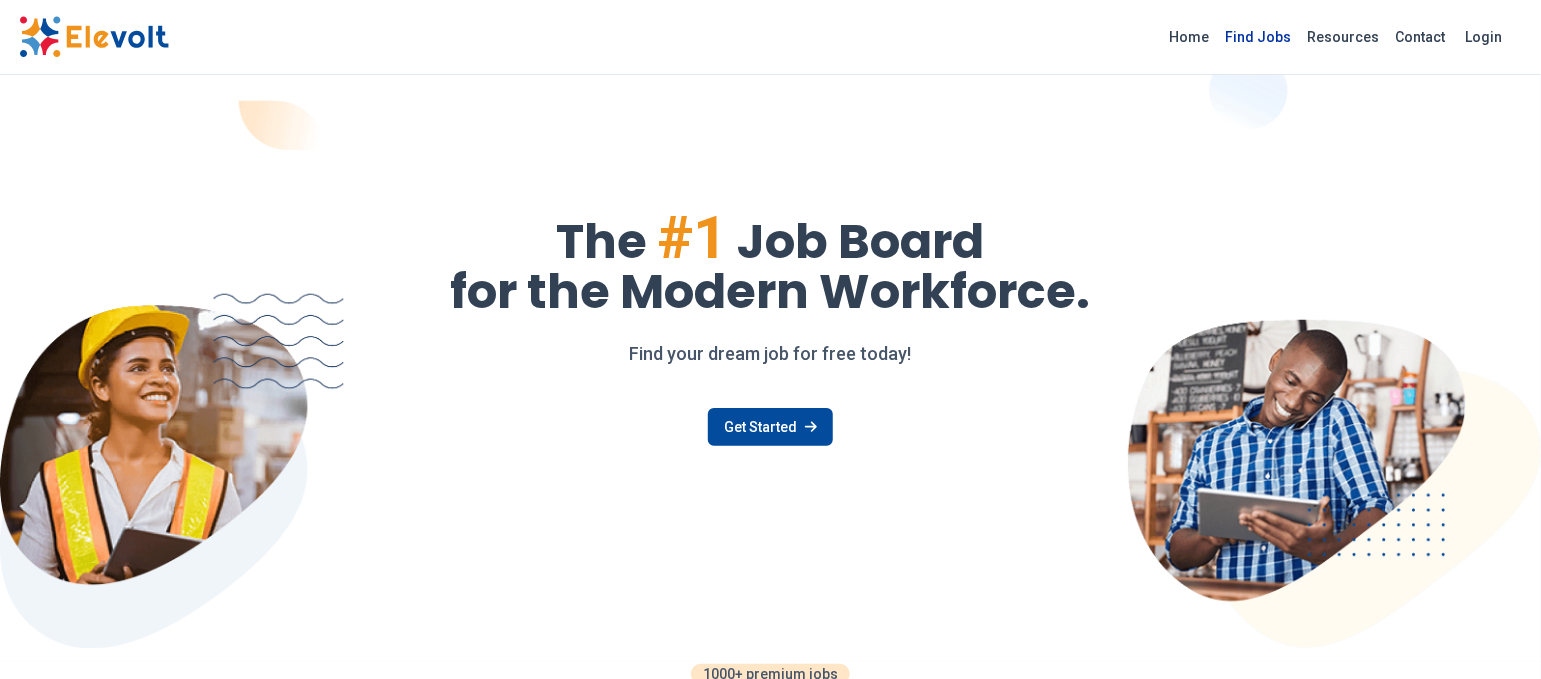 click on "Find Jobs" at bounding box center (1259, 37) 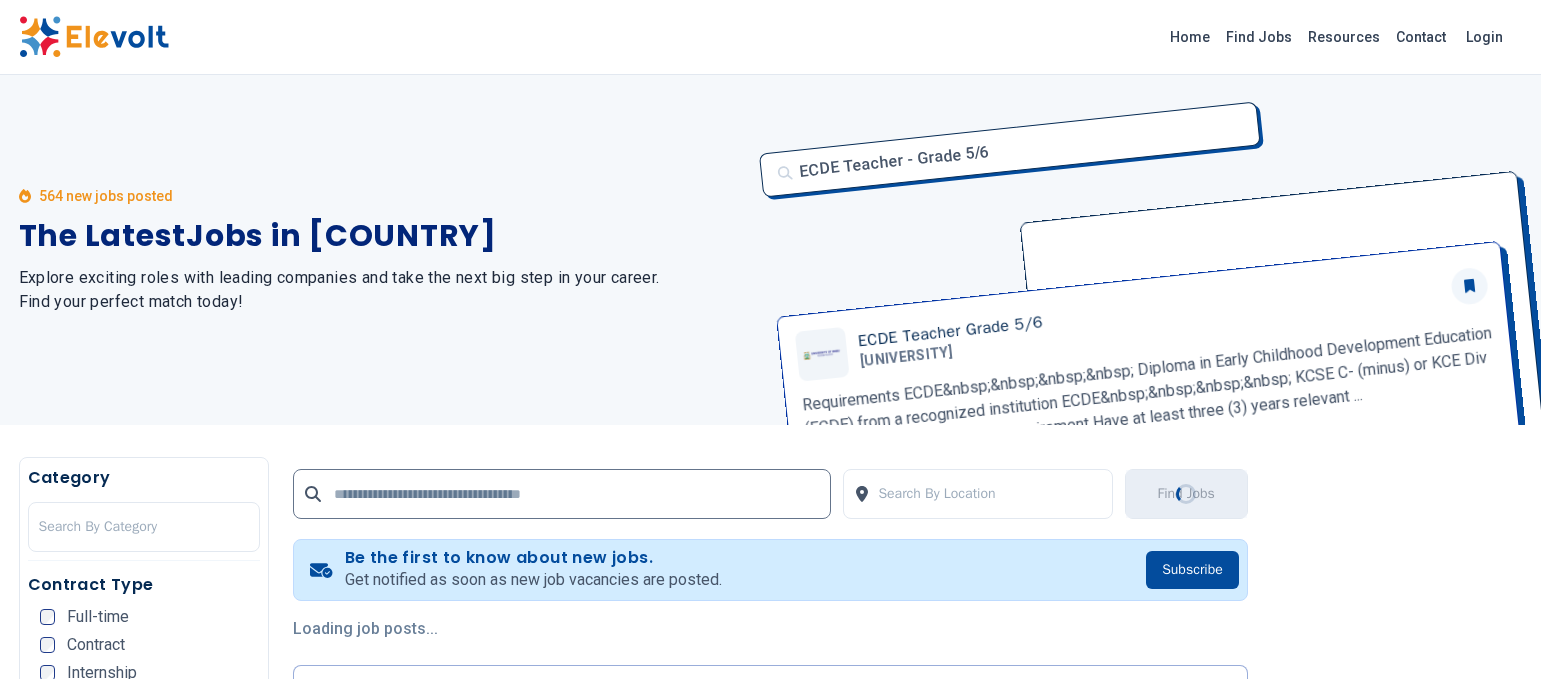 scroll, scrollTop: 0, scrollLeft: 0, axis: both 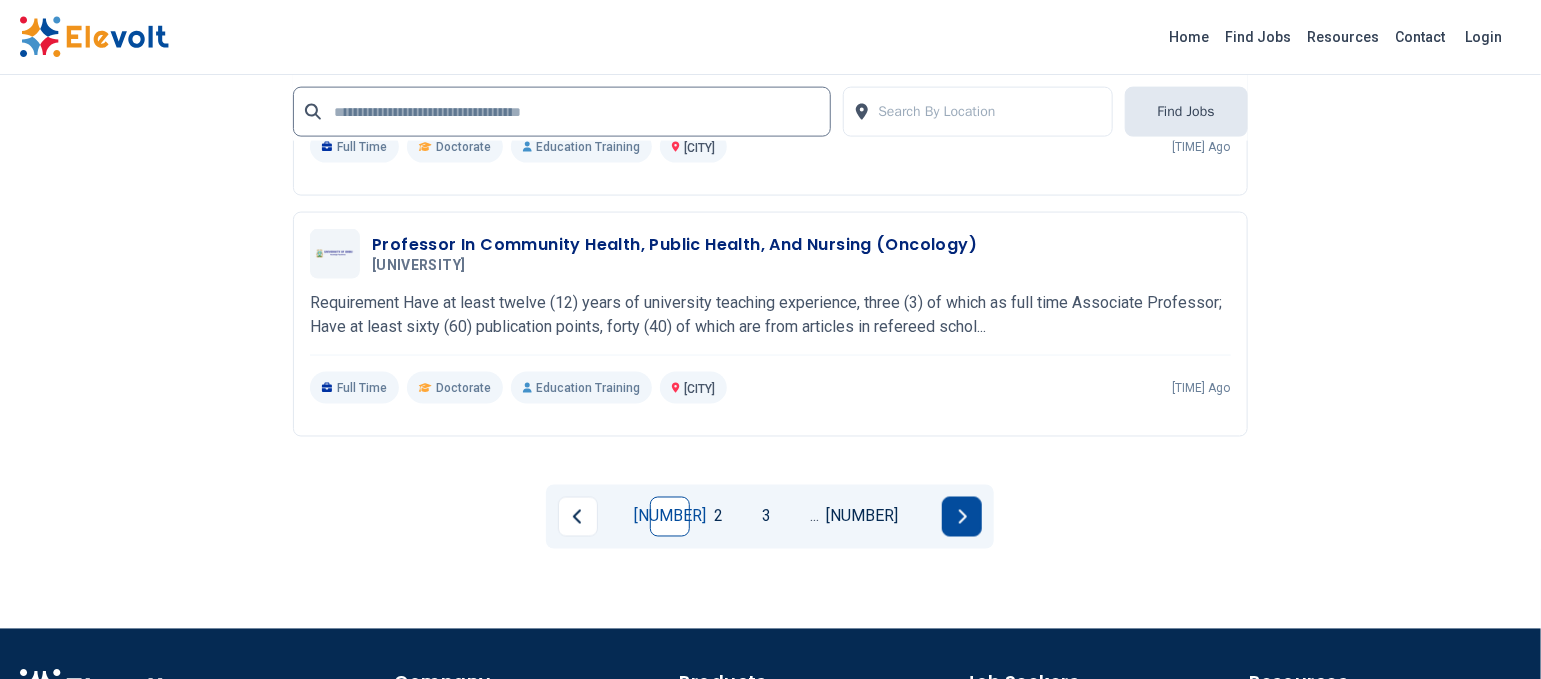 click at bounding box center [962, 517] 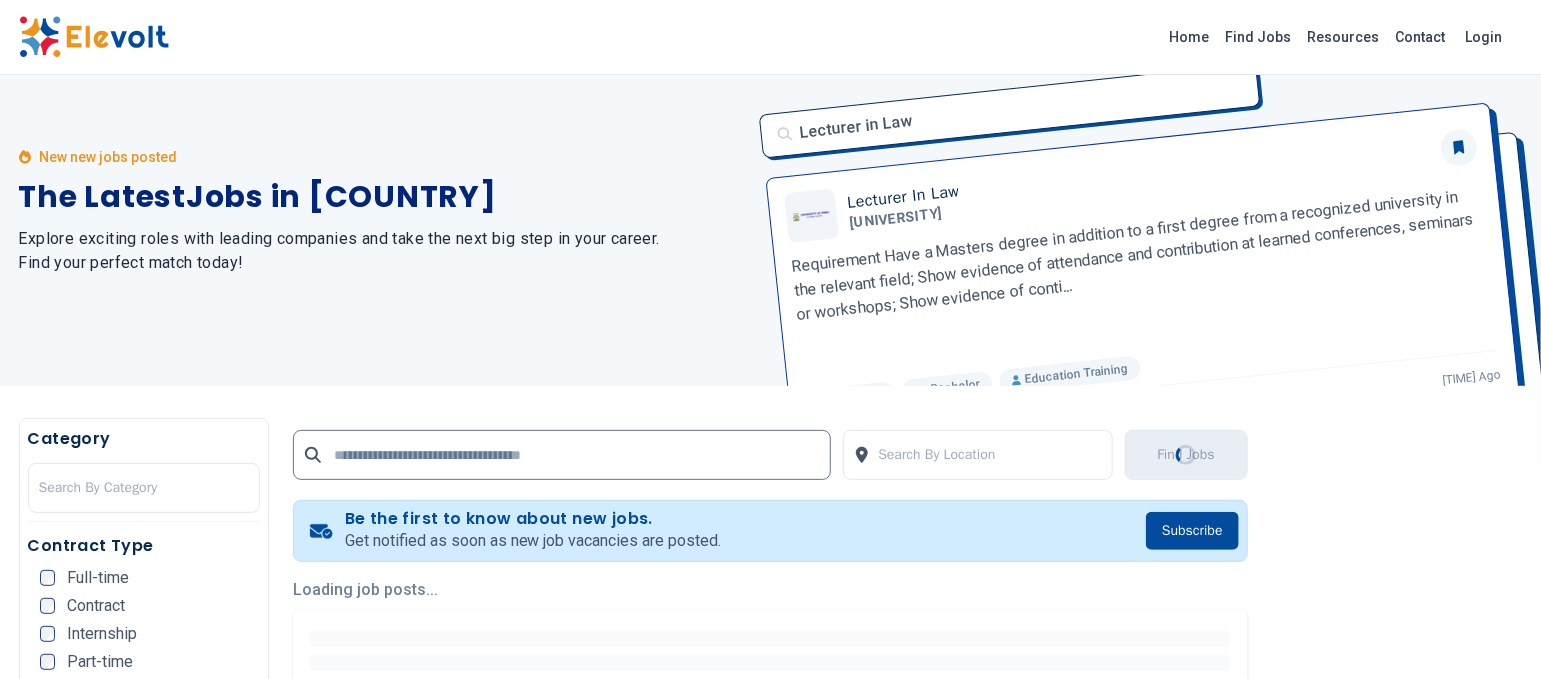 scroll, scrollTop: 0, scrollLeft: 0, axis: both 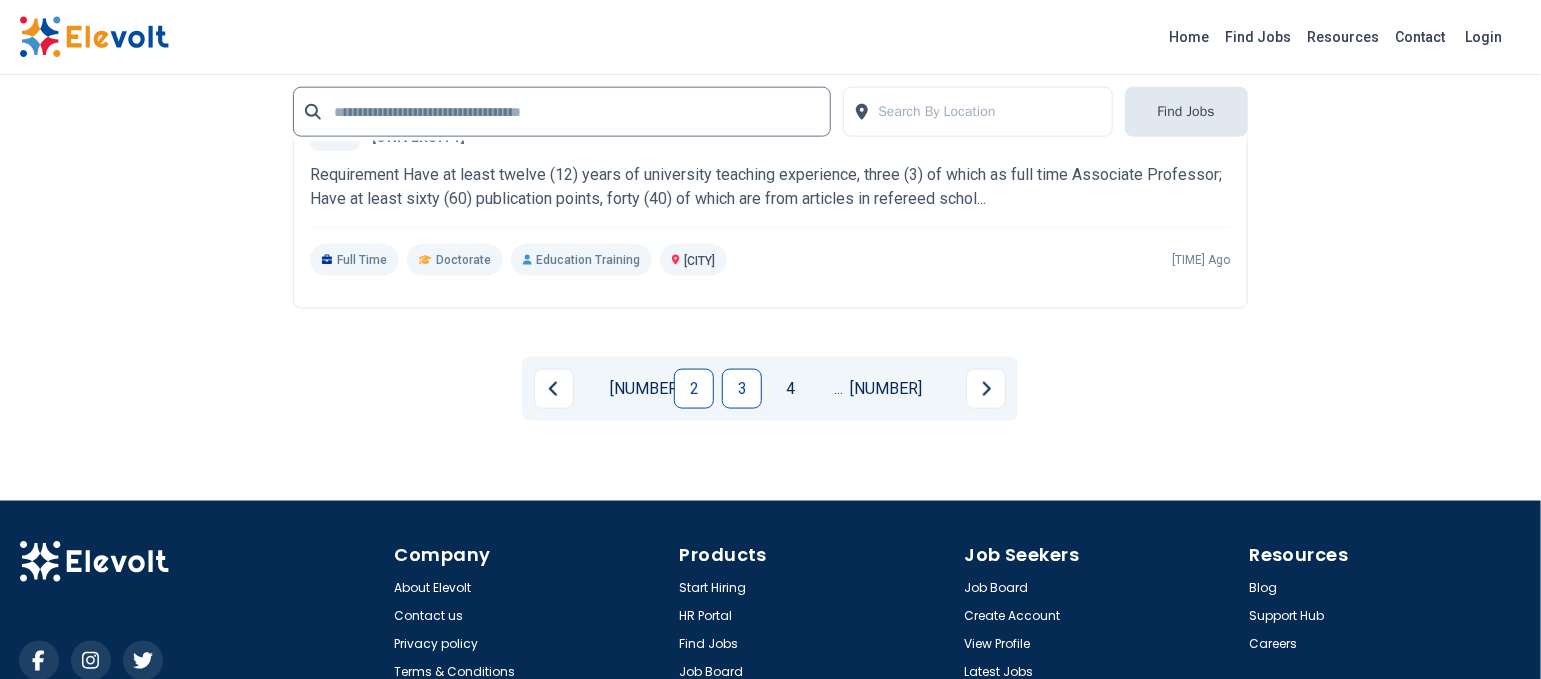 click on "3" at bounding box center [742, 389] 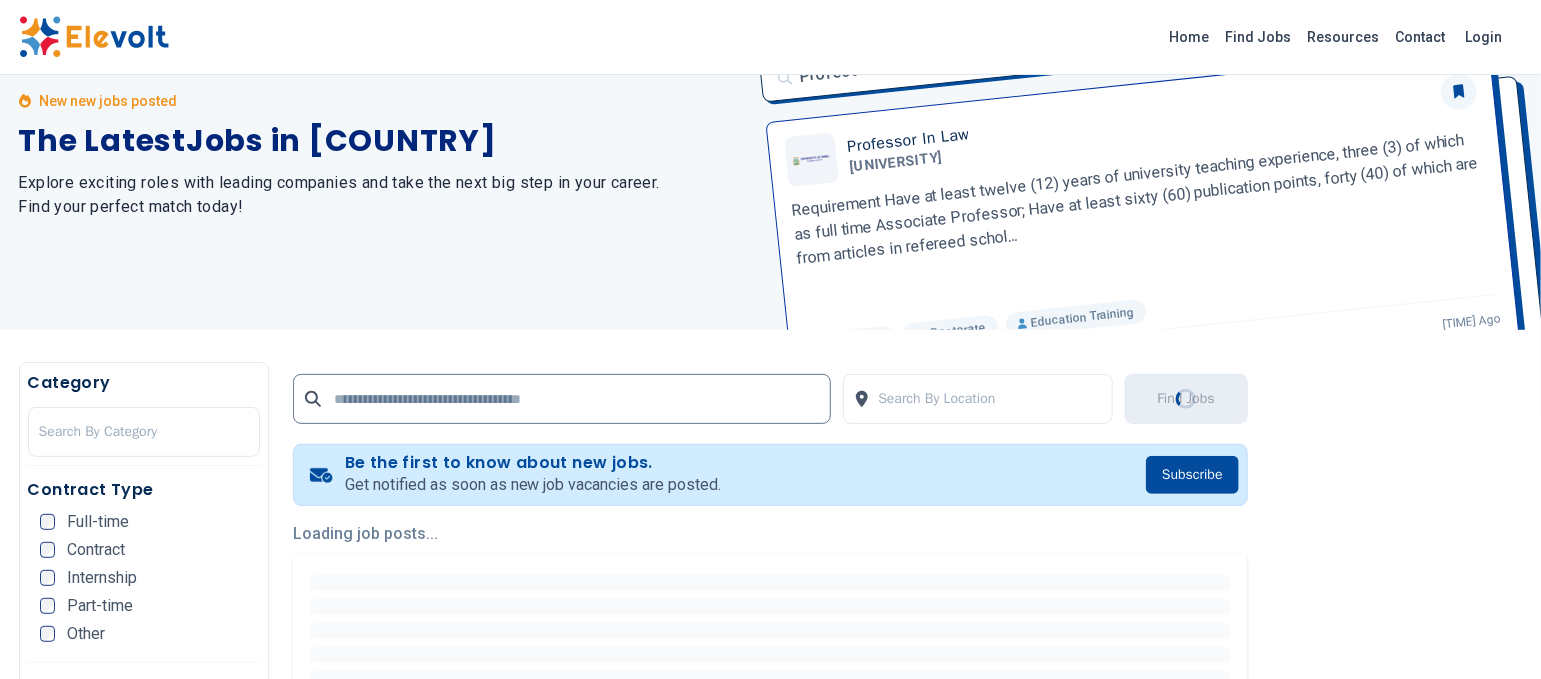 scroll, scrollTop: 133, scrollLeft: 0, axis: vertical 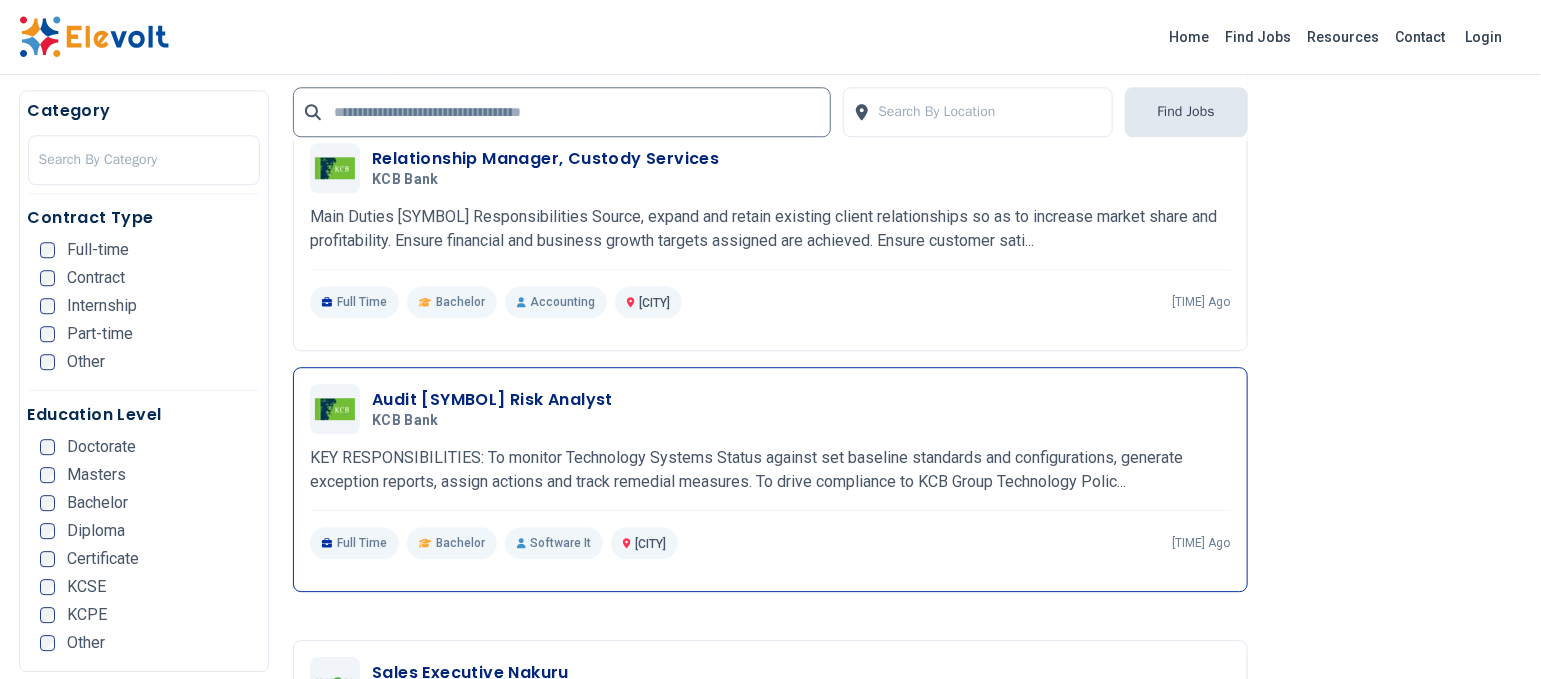 click on "Audit & Risk Analyst" at bounding box center [492, 400] 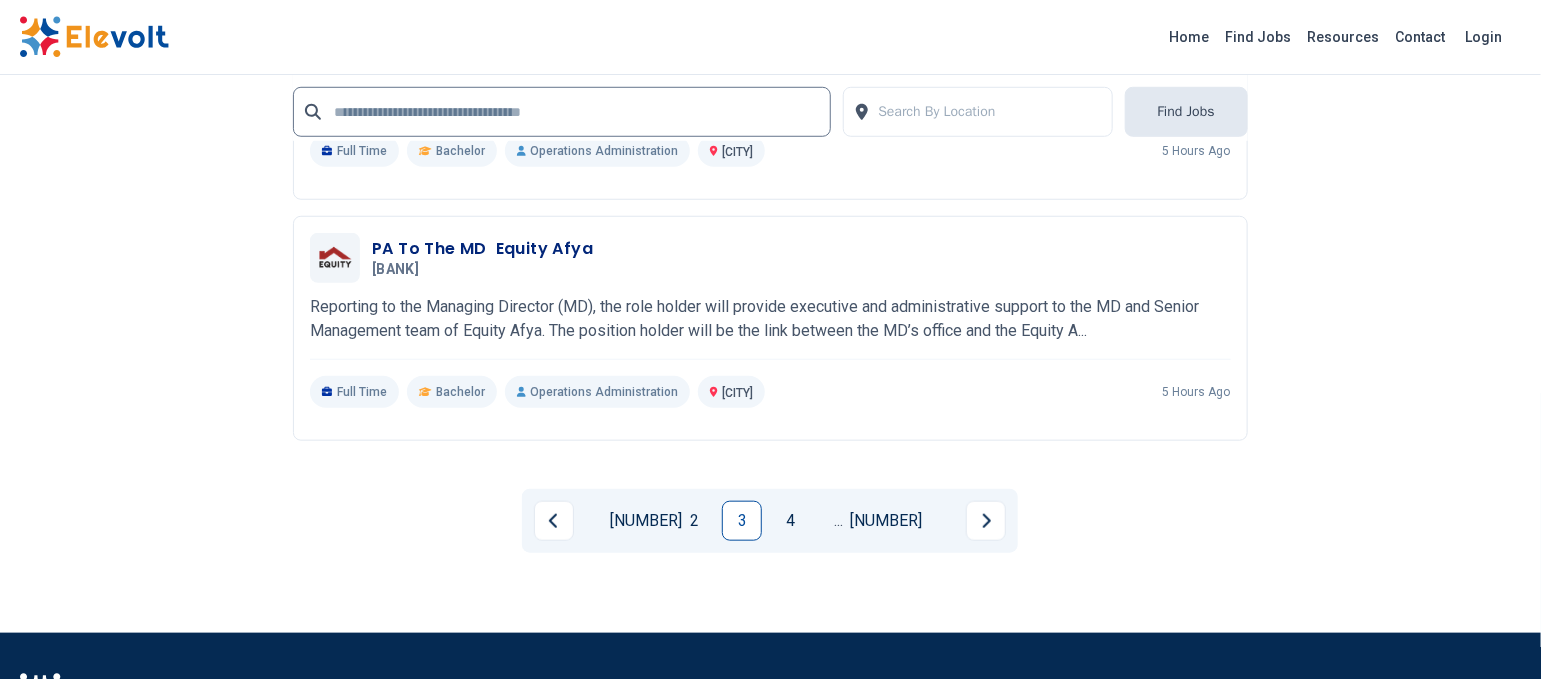 scroll, scrollTop: 4000, scrollLeft: 0, axis: vertical 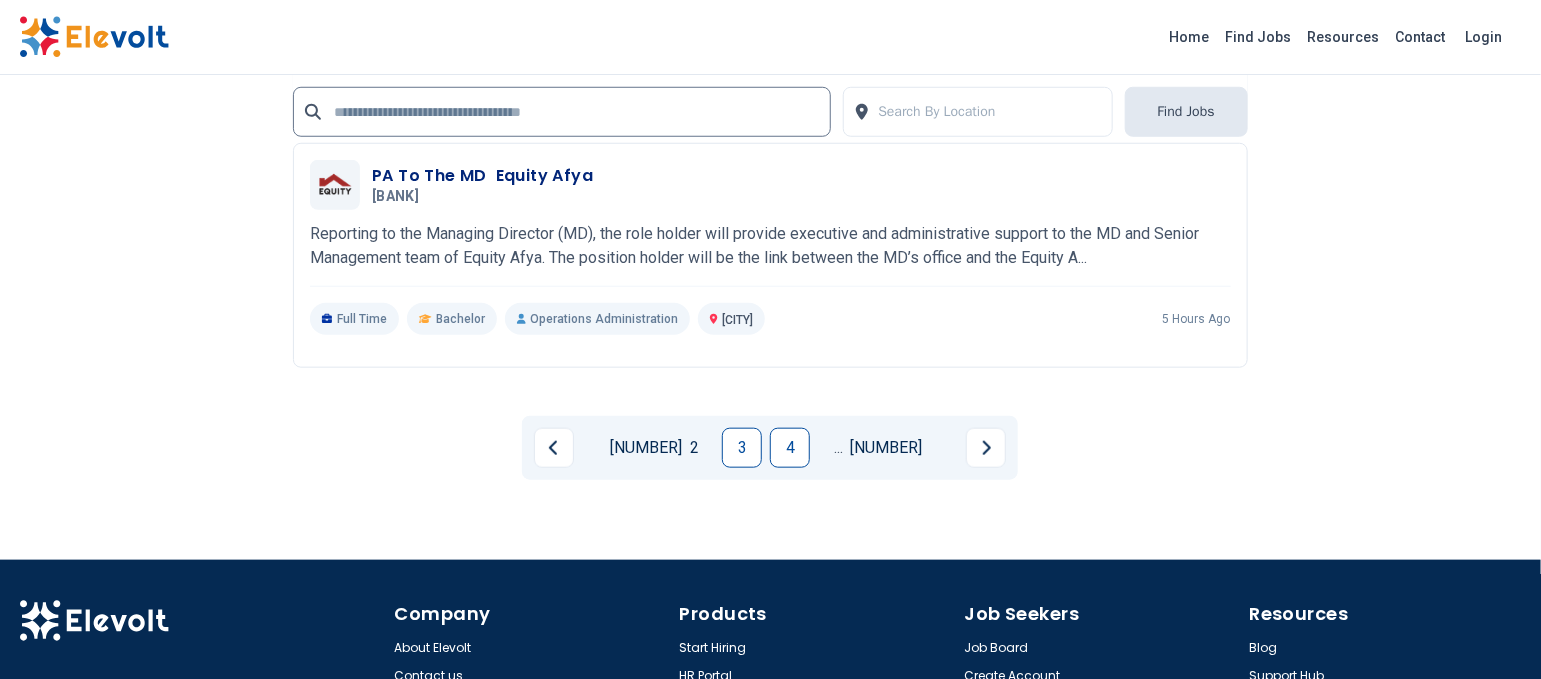 click on "4" at bounding box center (790, 448) 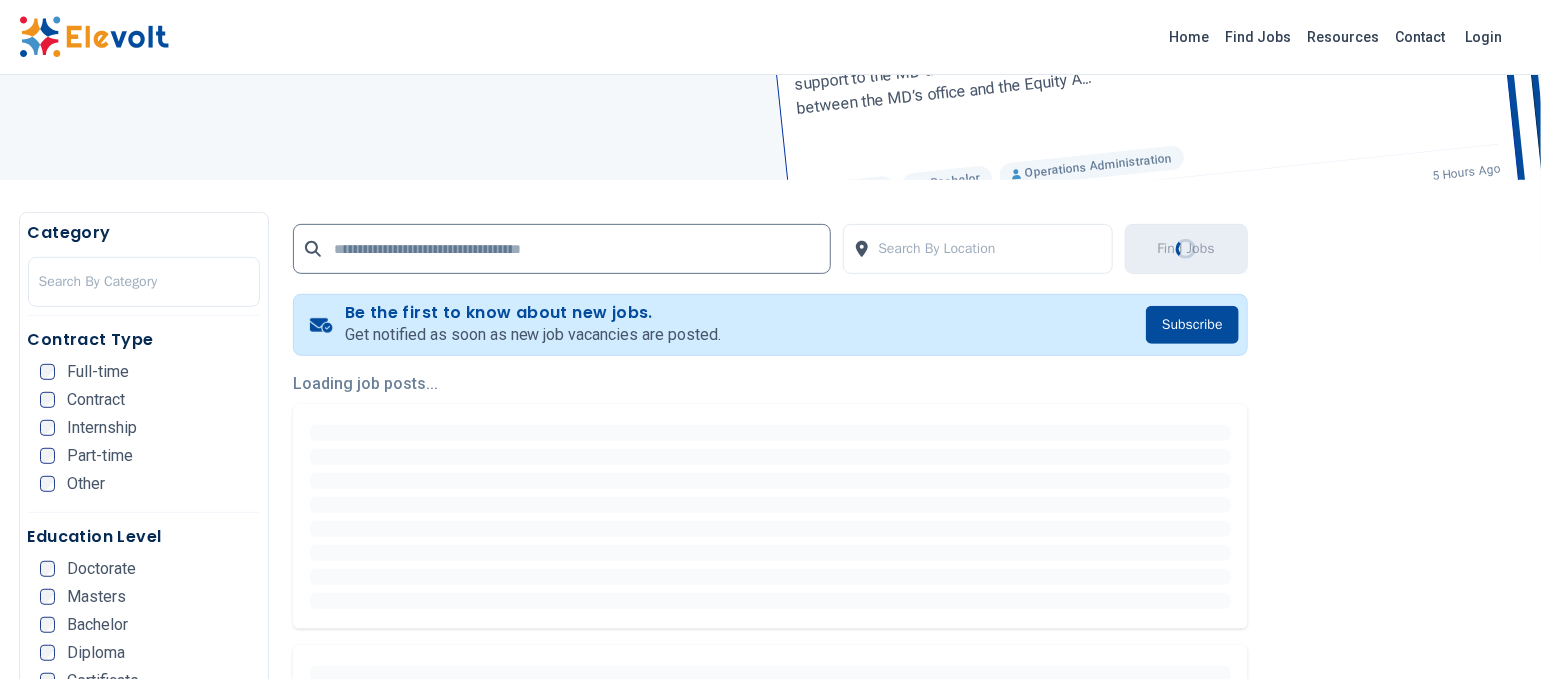 scroll, scrollTop: 533, scrollLeft: 0, axis: vertical 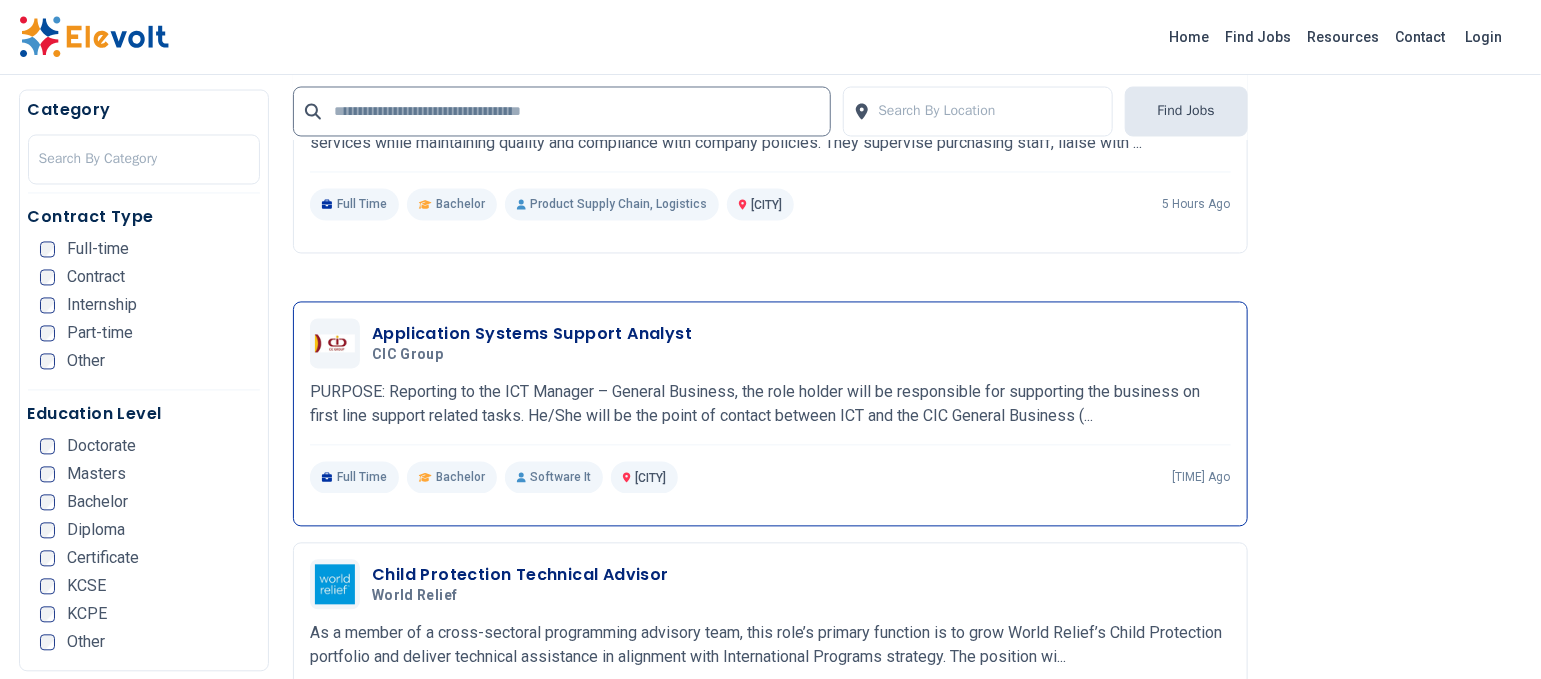 click on "Application Systems Support Analyst" at bounding box center [532, 335] 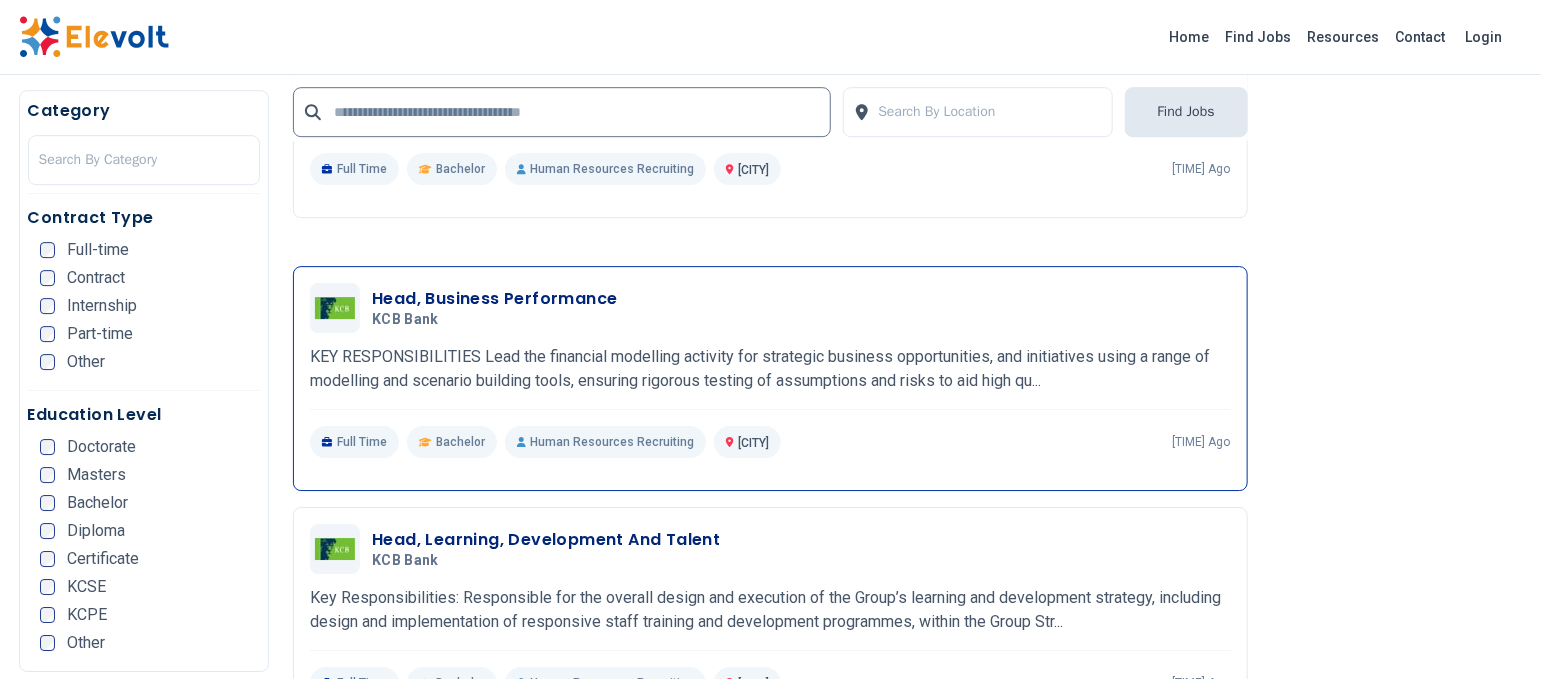 scroll, scrollTop: 2666, scrollLeft: 0, axis: vertical 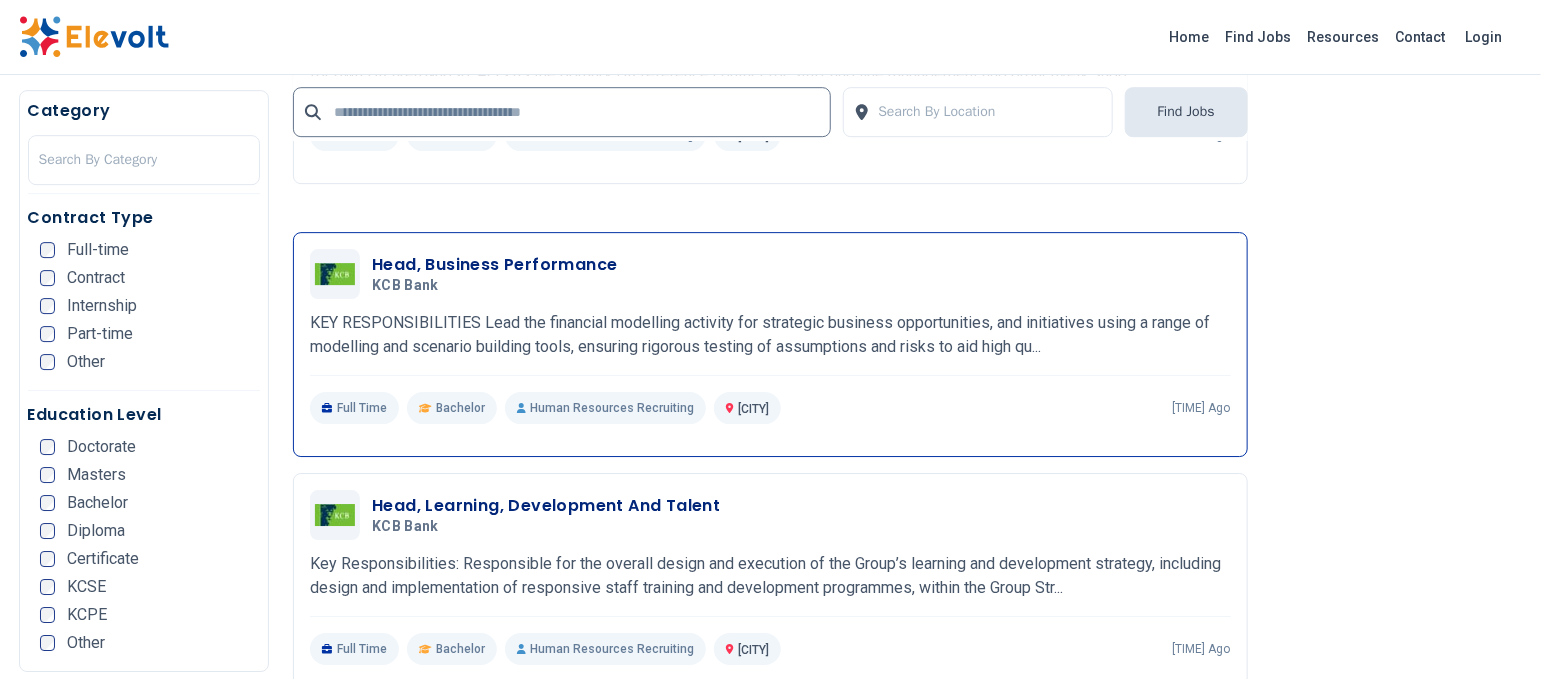 click on "Head, Business Performance KCB Bank 07/21/2025 08/20/2025" at bounding box center [770, 274] 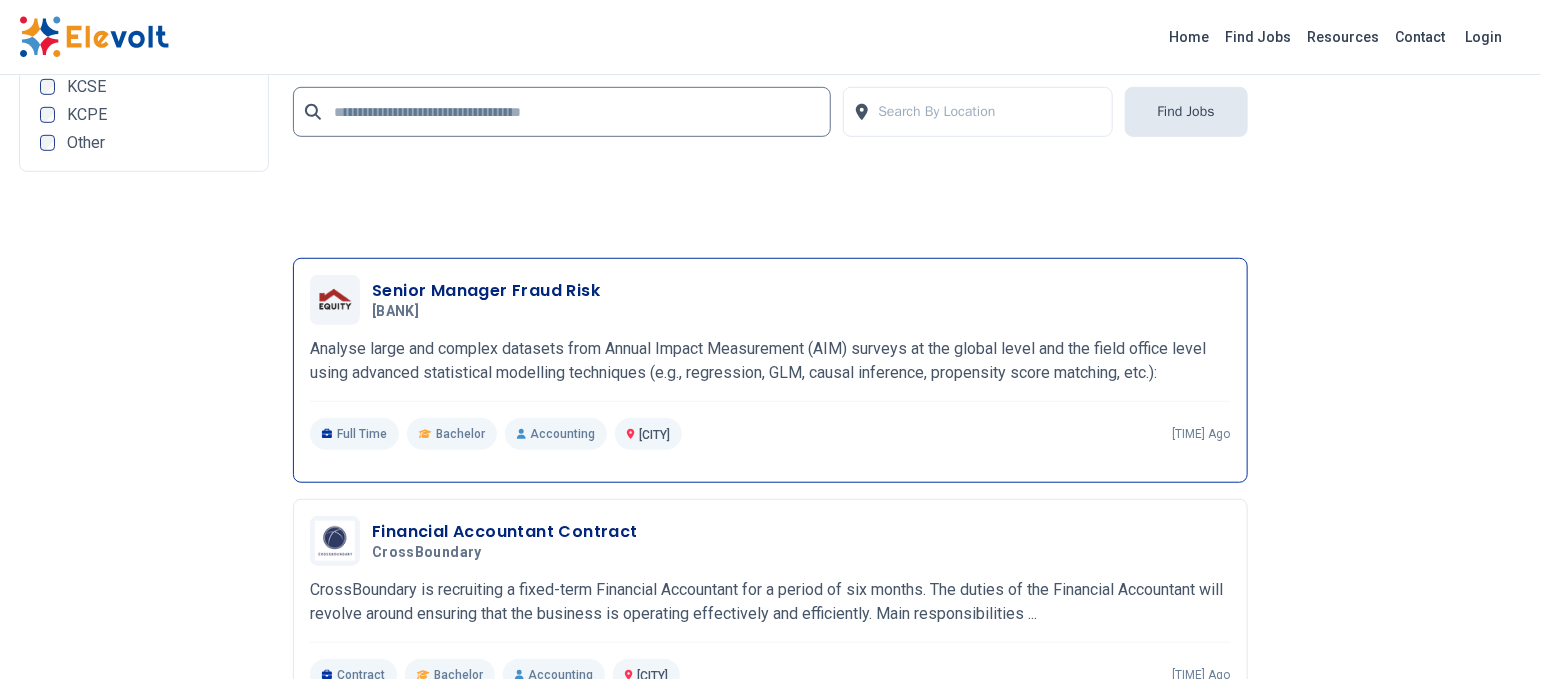 scroll, scrollTop: 3866, scrollLeft: 0, axis: vertical 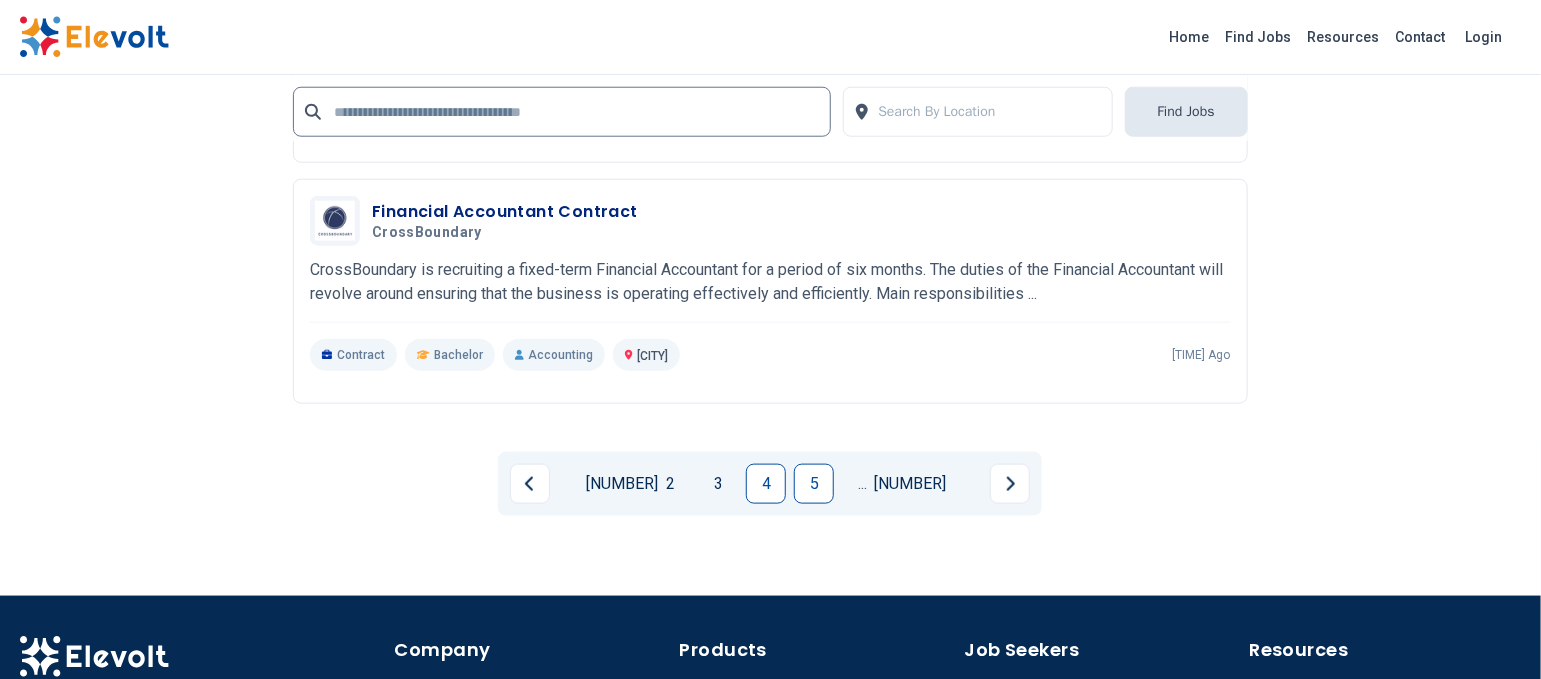 click on "5" at bounding box center (814, 484) 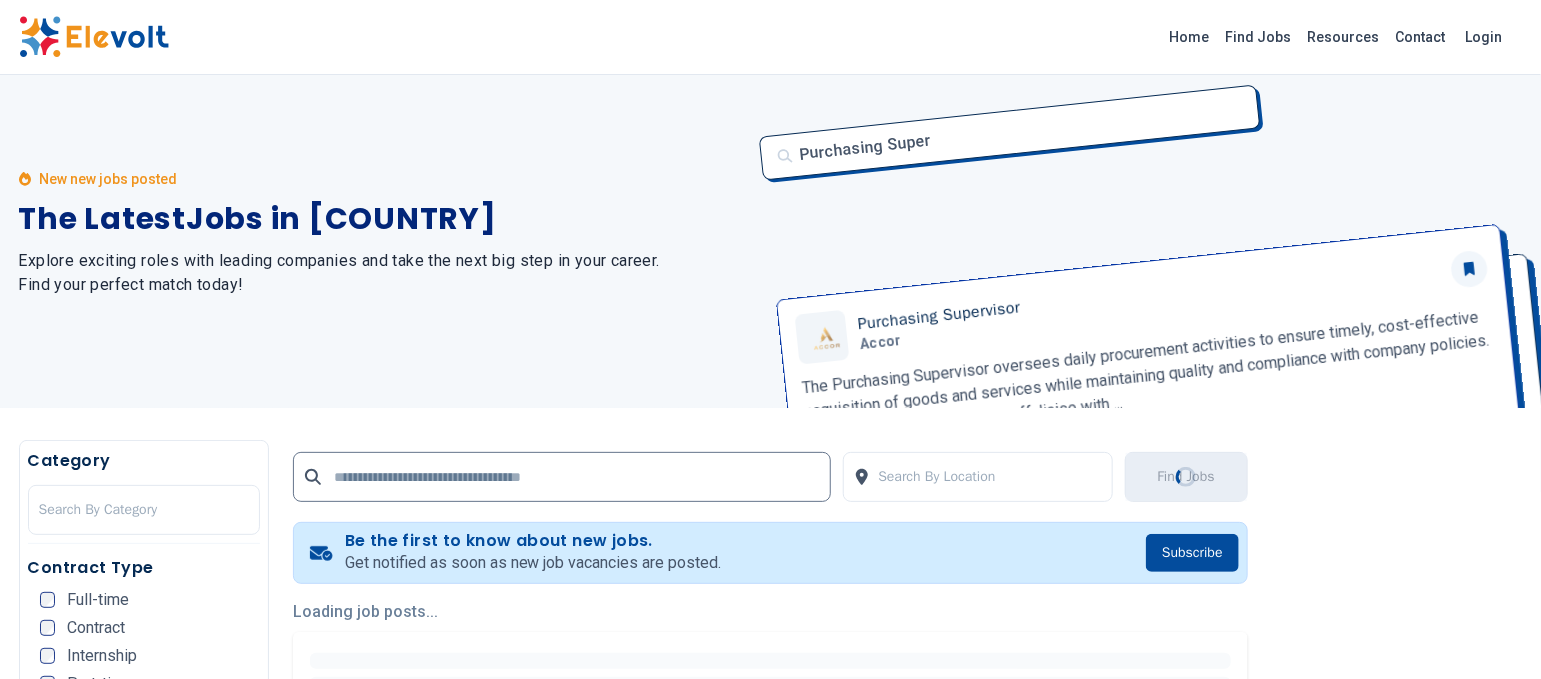 scroll, scrollTop: 0, scrollLeft: 0, axis: both 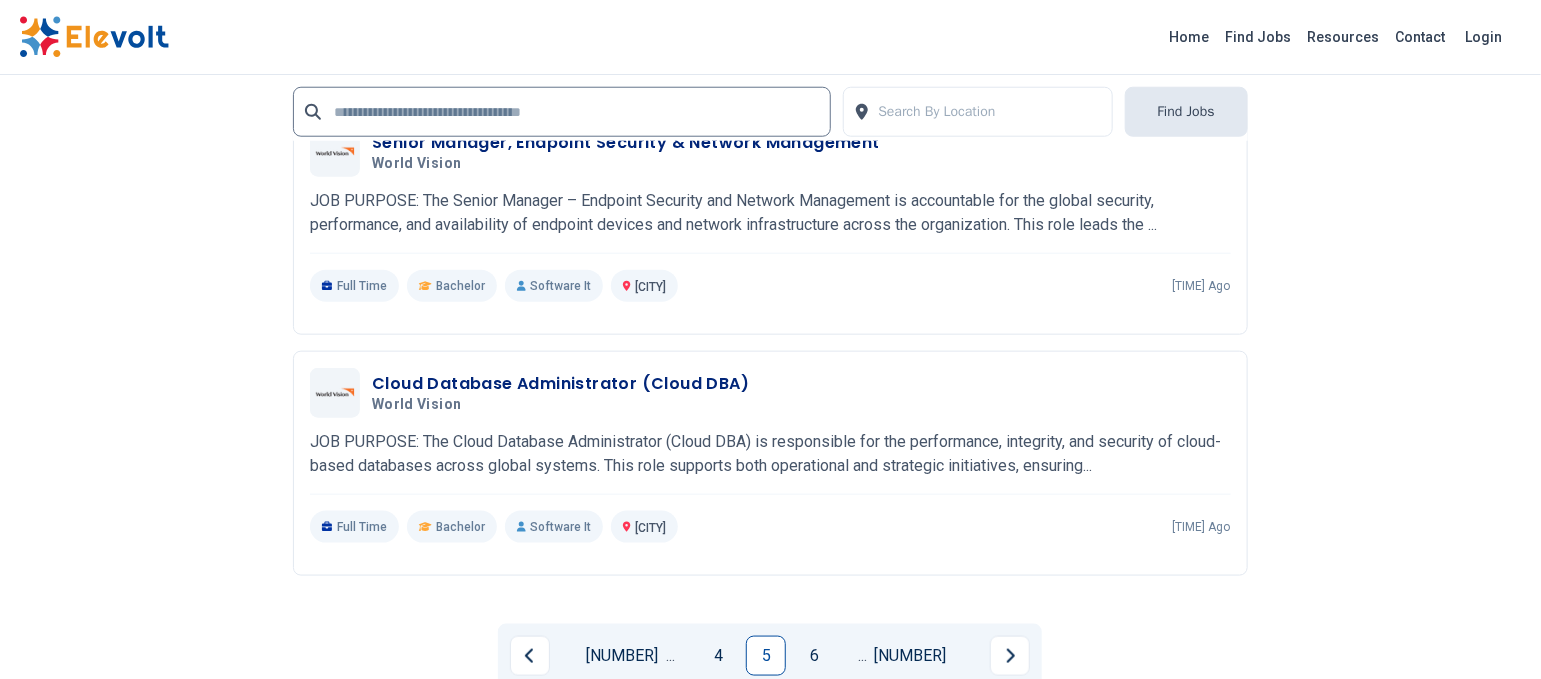 click on "6" at bounding box center (814, 656) 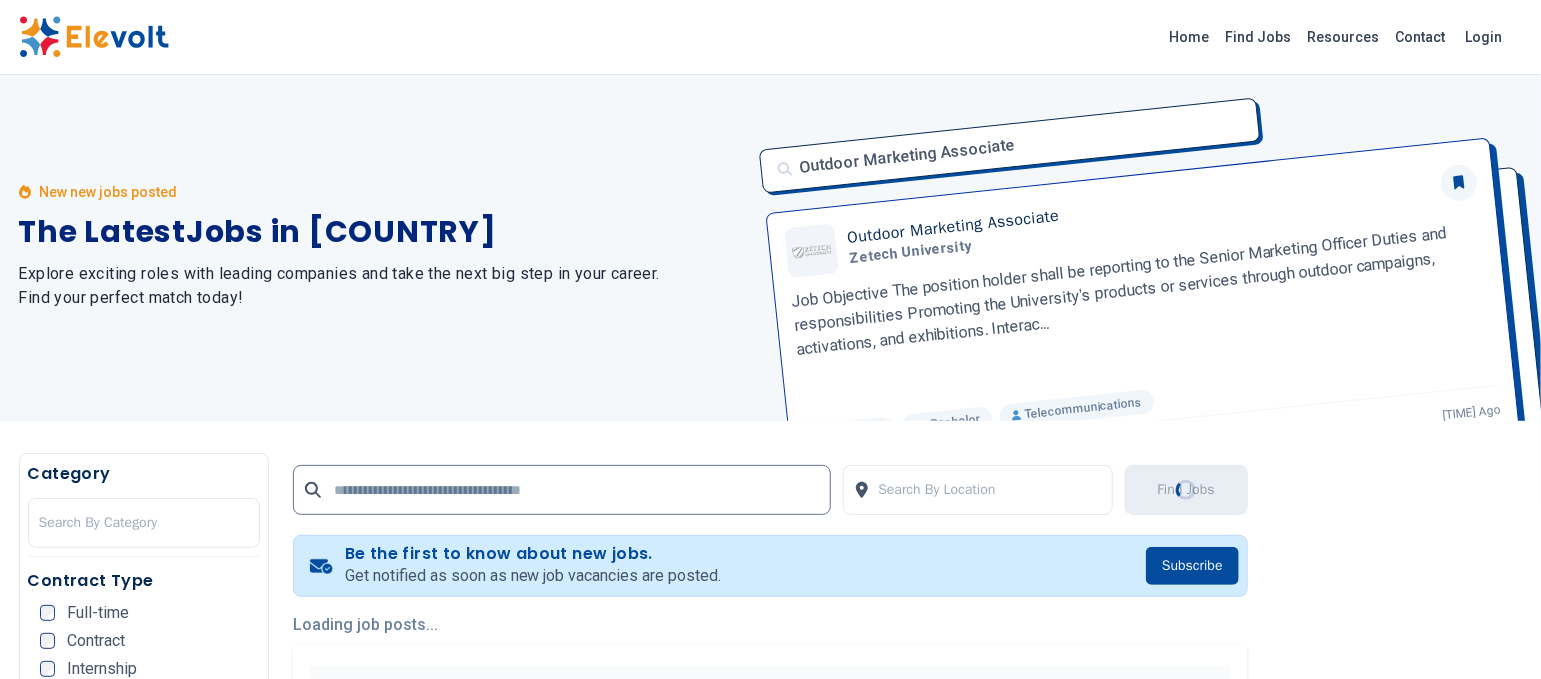 scroll, scrollTop: 0, scrollLeft: 0, axis: both 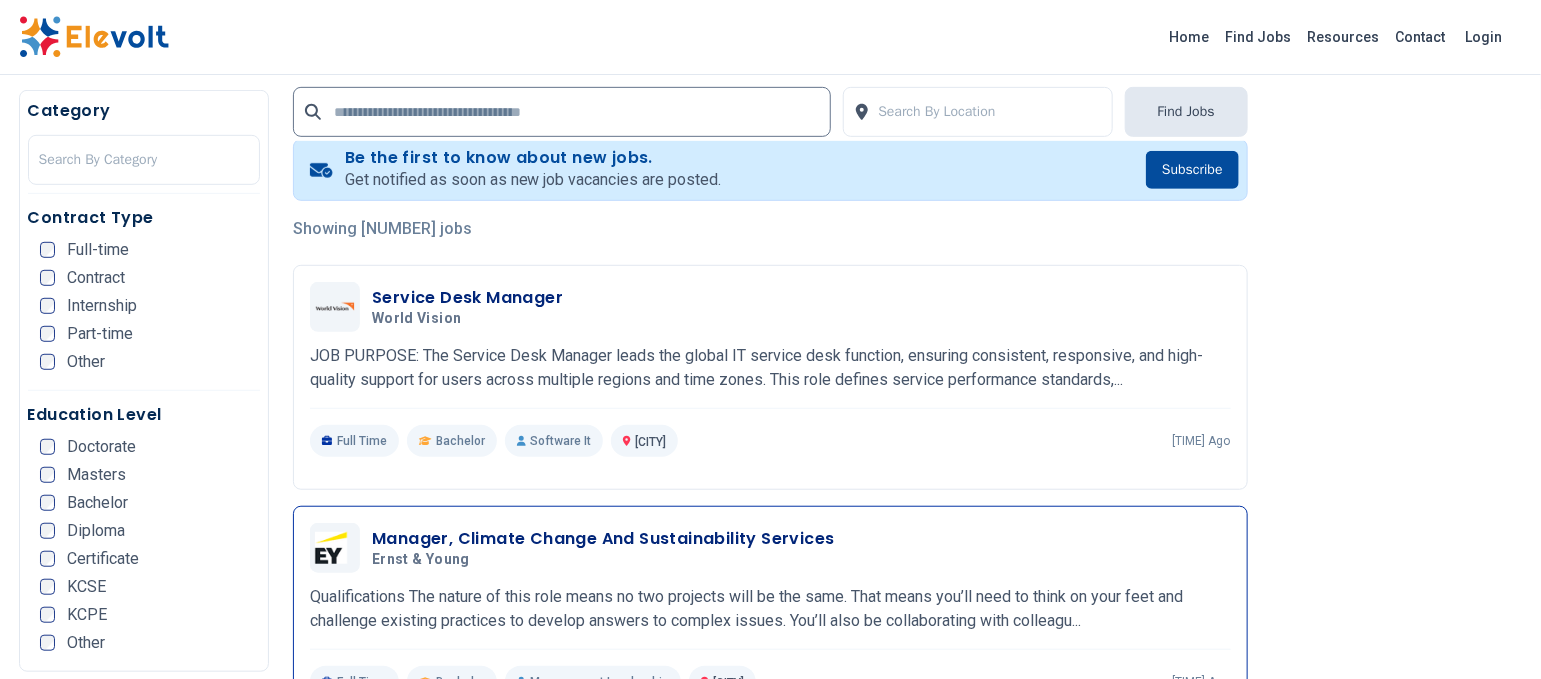 click on "Manager, Climate Change And Sustainability Services" at bounding box center (603, 539) 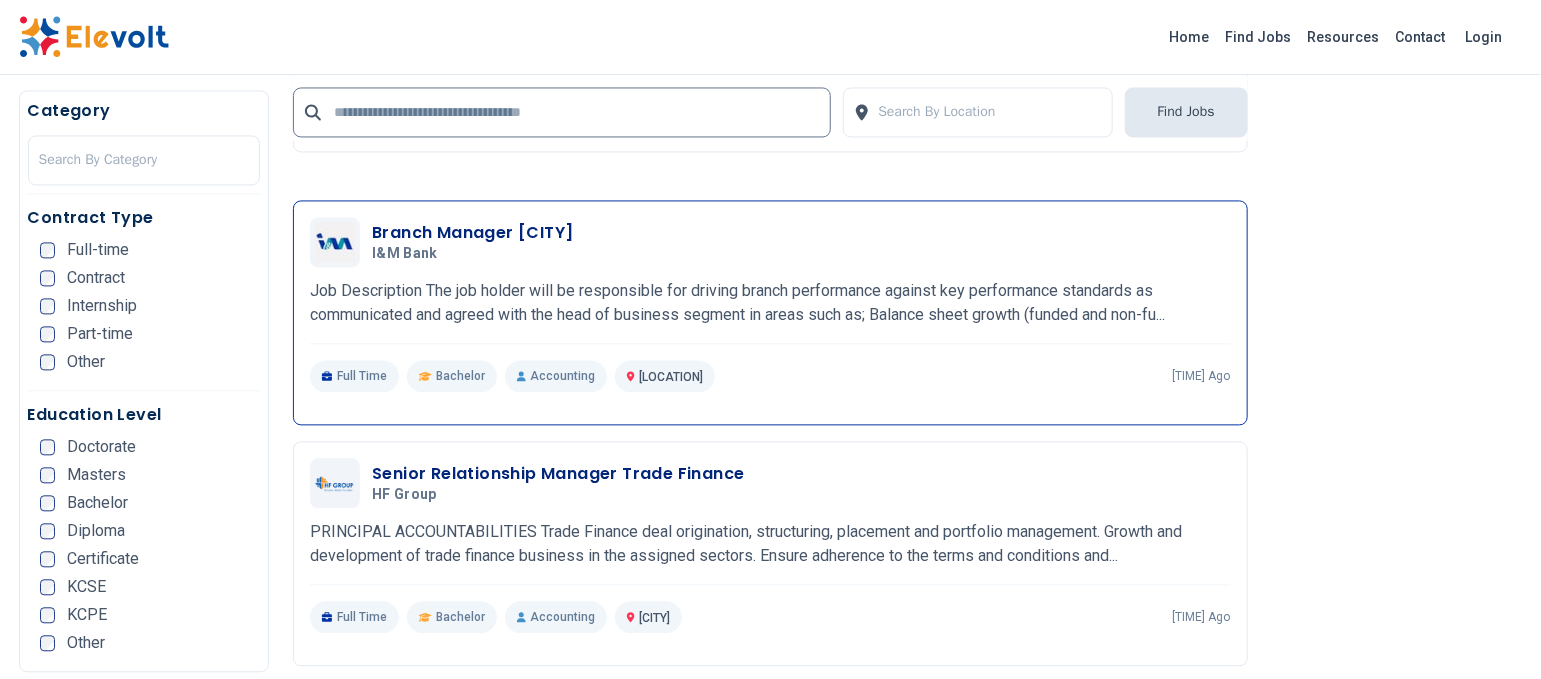 scroll, scrollTop: 1866, scrollLeft: 0, axis: vertical 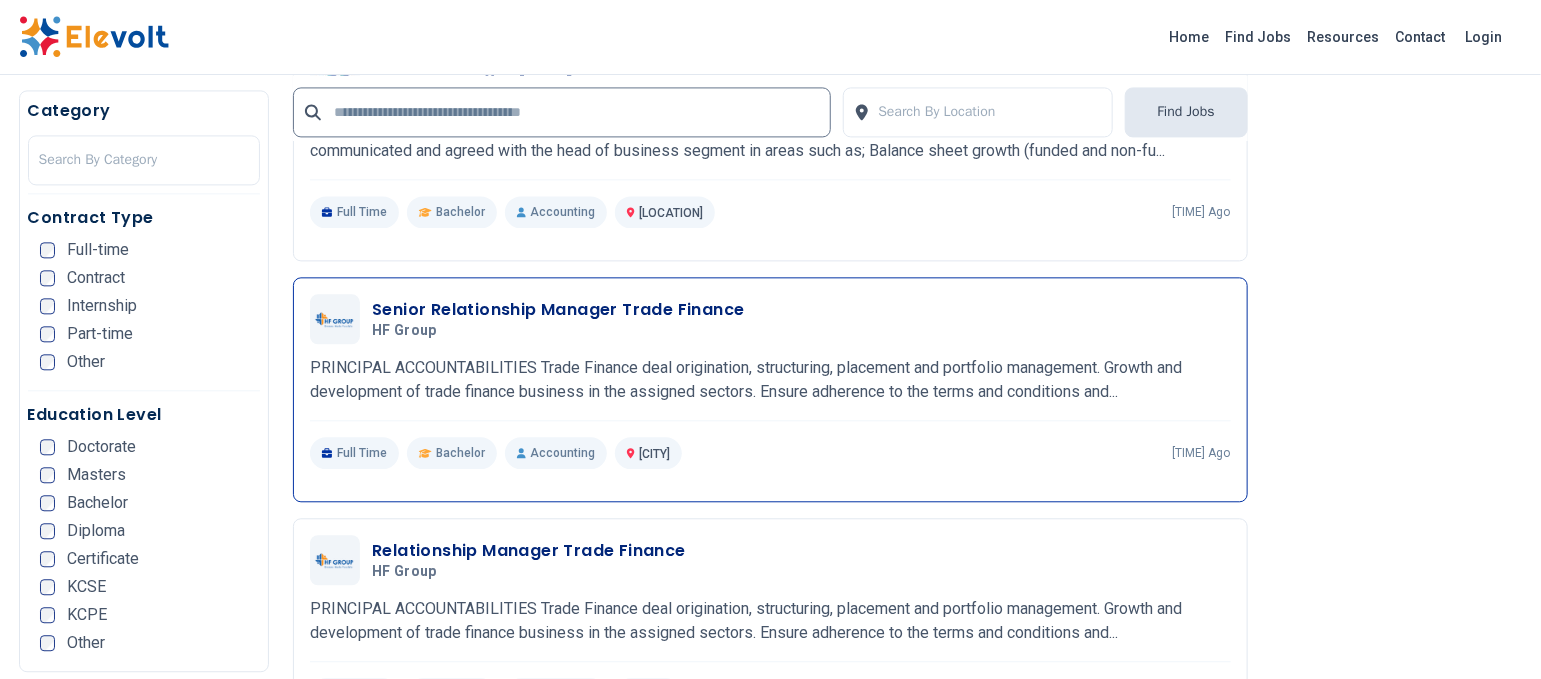 click on "Senior Relationship Manager   Trade Finance" at bounding box center (558, 310) 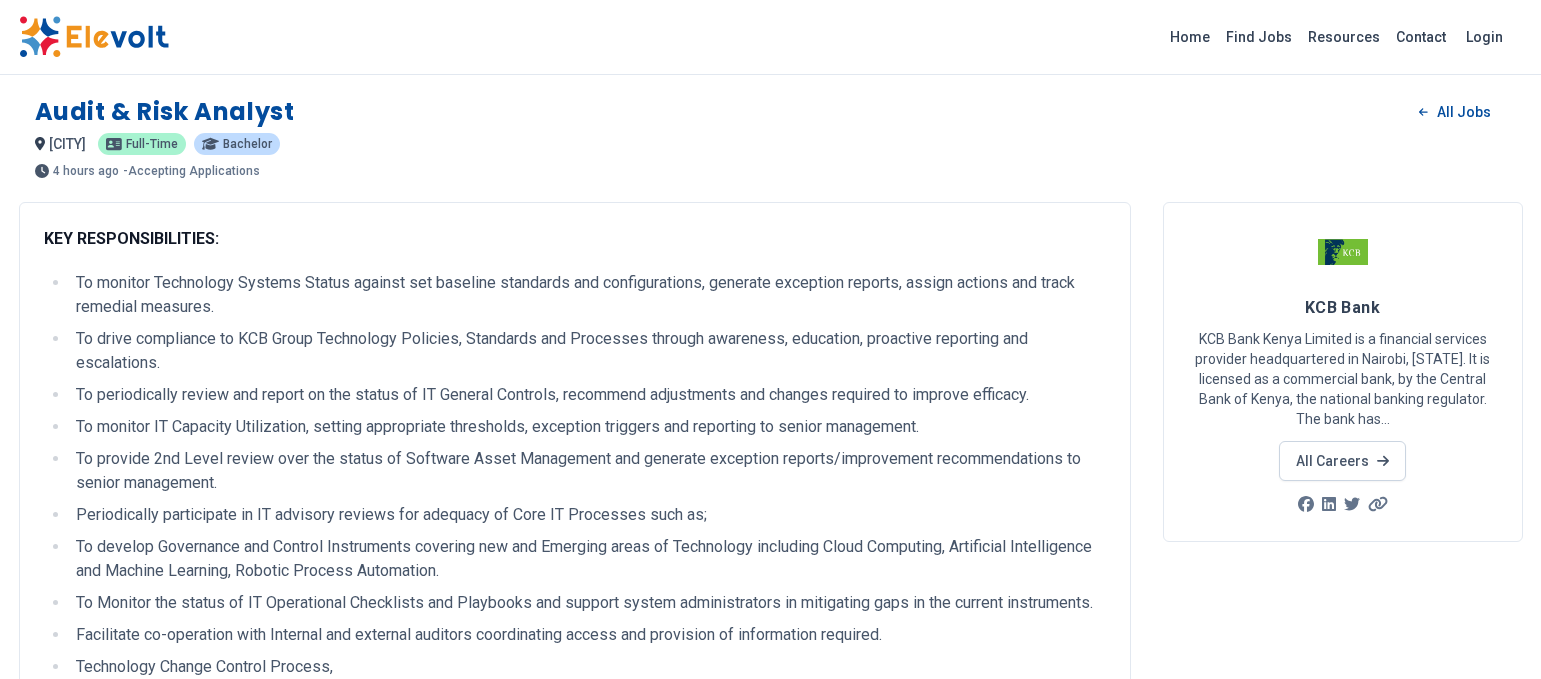 scroll, scrollTop: 0, scrollLeft: 0, axis: both 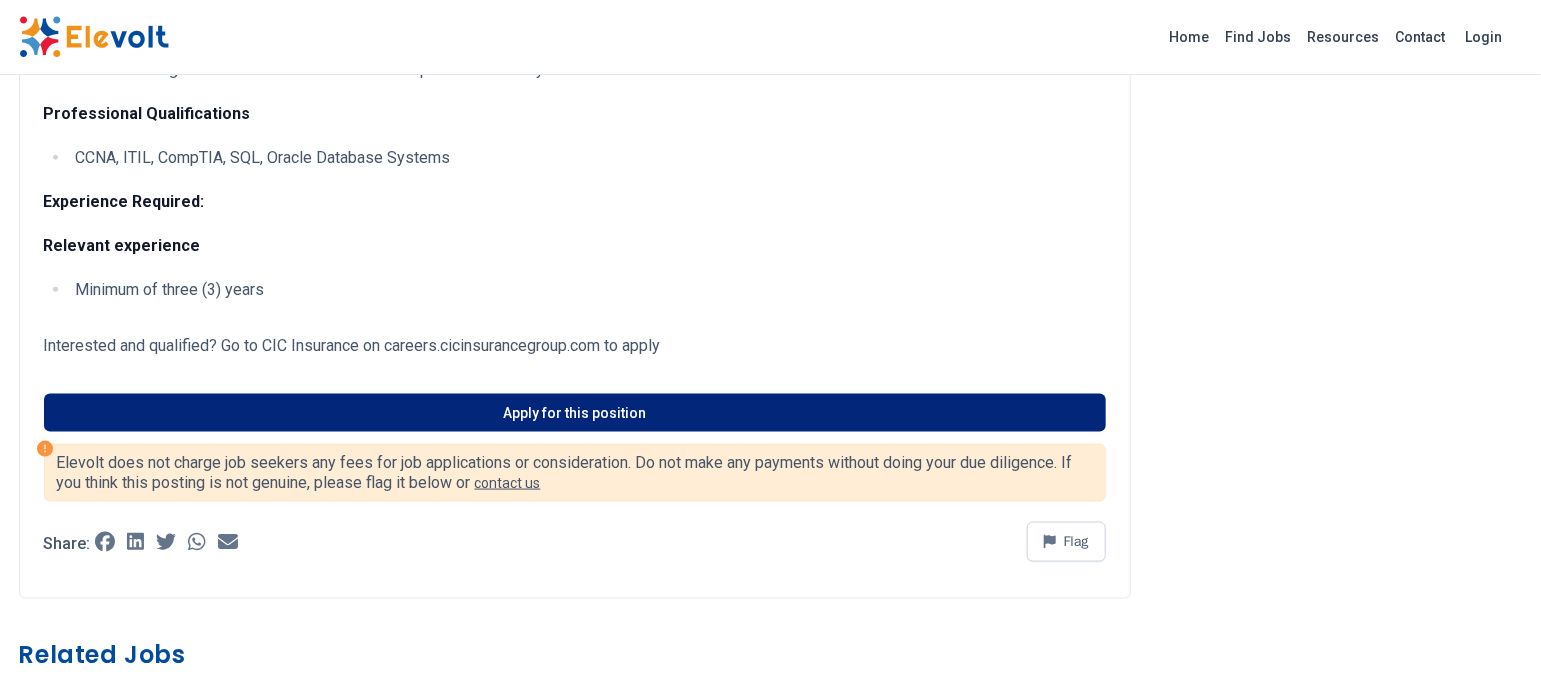 click on "Apply for this position" at bounding box center (575, 413) 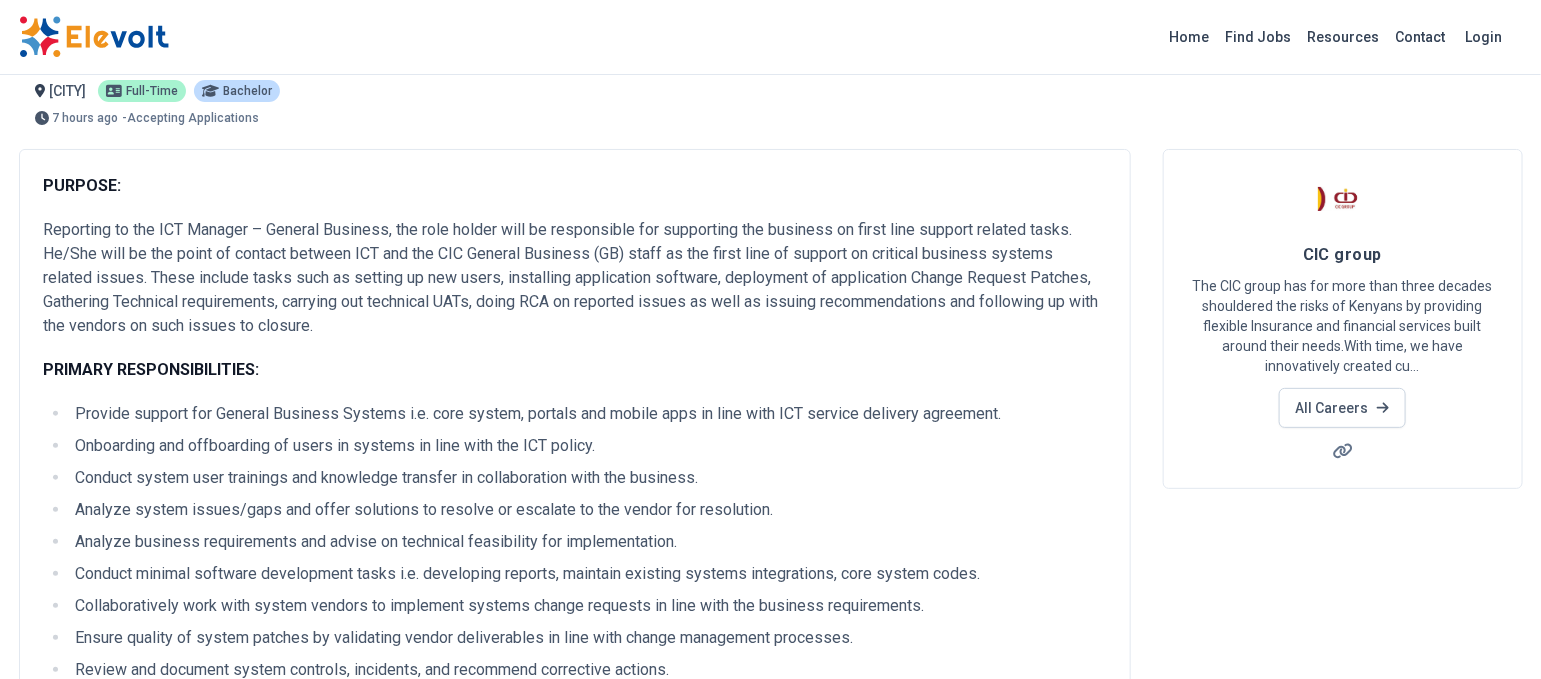 scroll, scrollTop: 0, scrollLeft: 0, axis: both 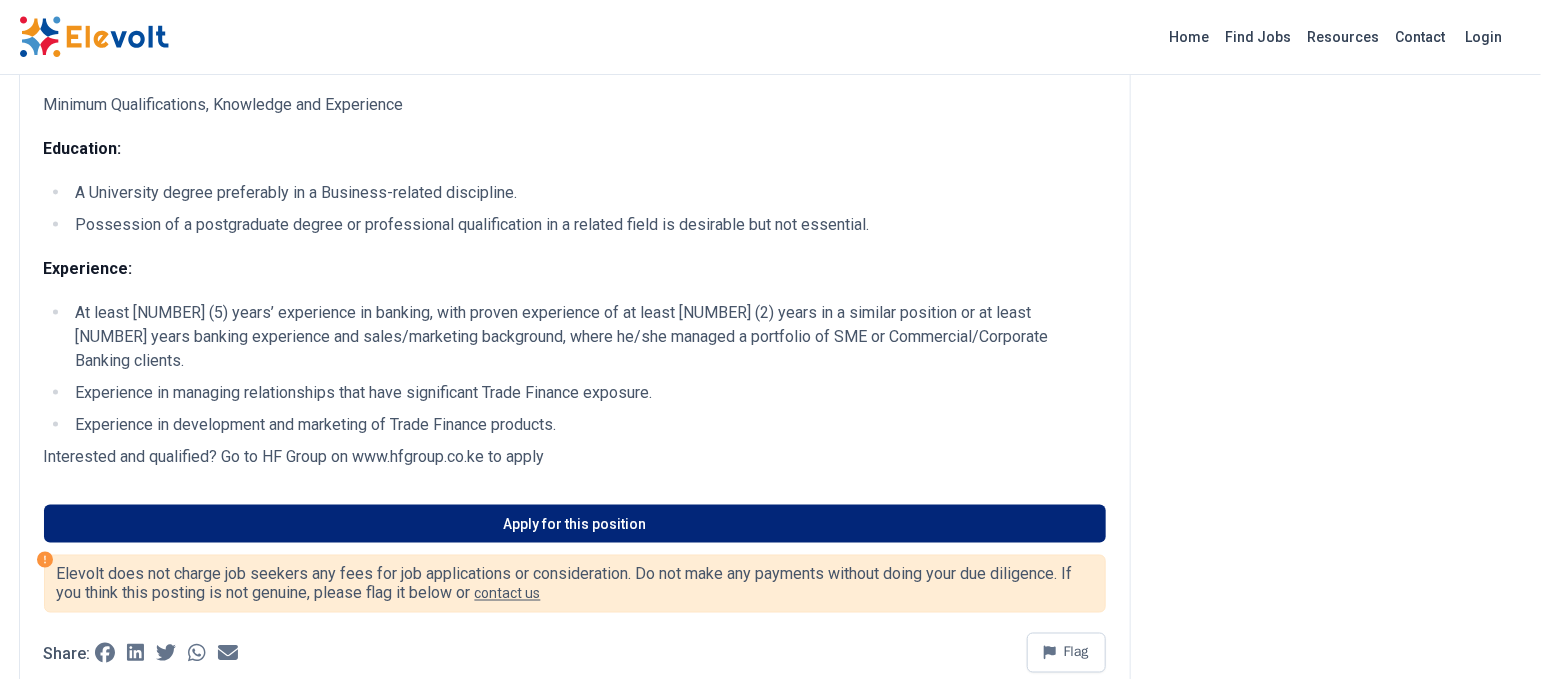 click on "Apply for this position" at bounding box center [575, 524] 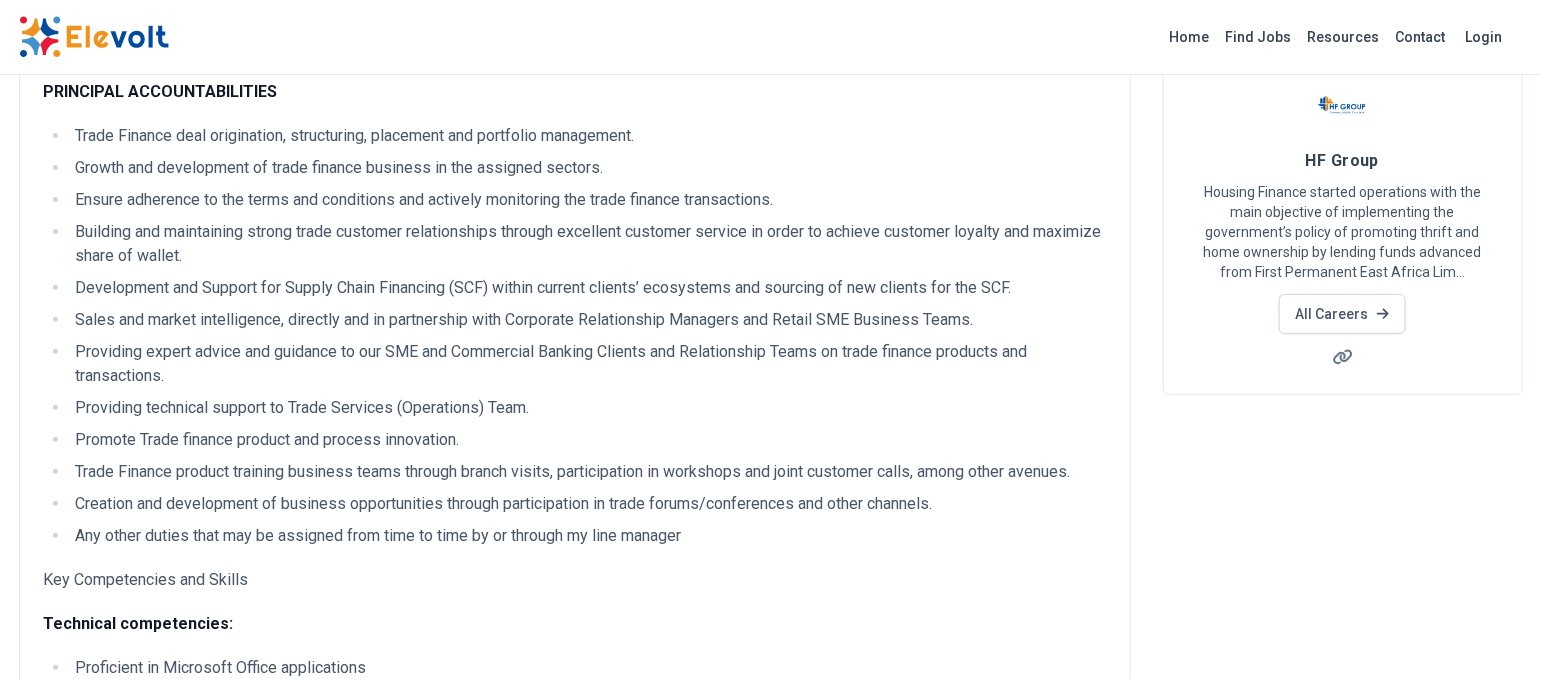 scroll, scrollTop: 0, scrollLeft: 0, axis: both 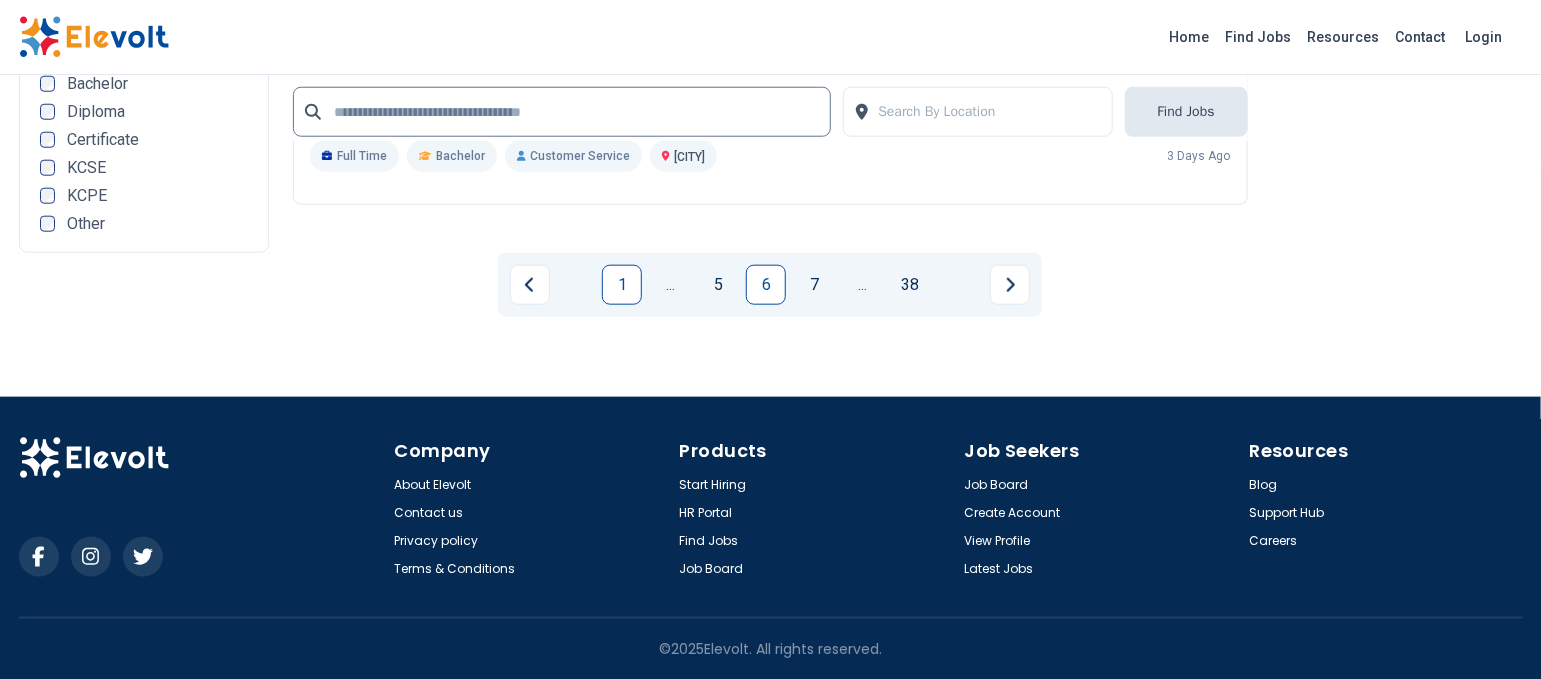 click on "1" at bounding box center [622, 285] 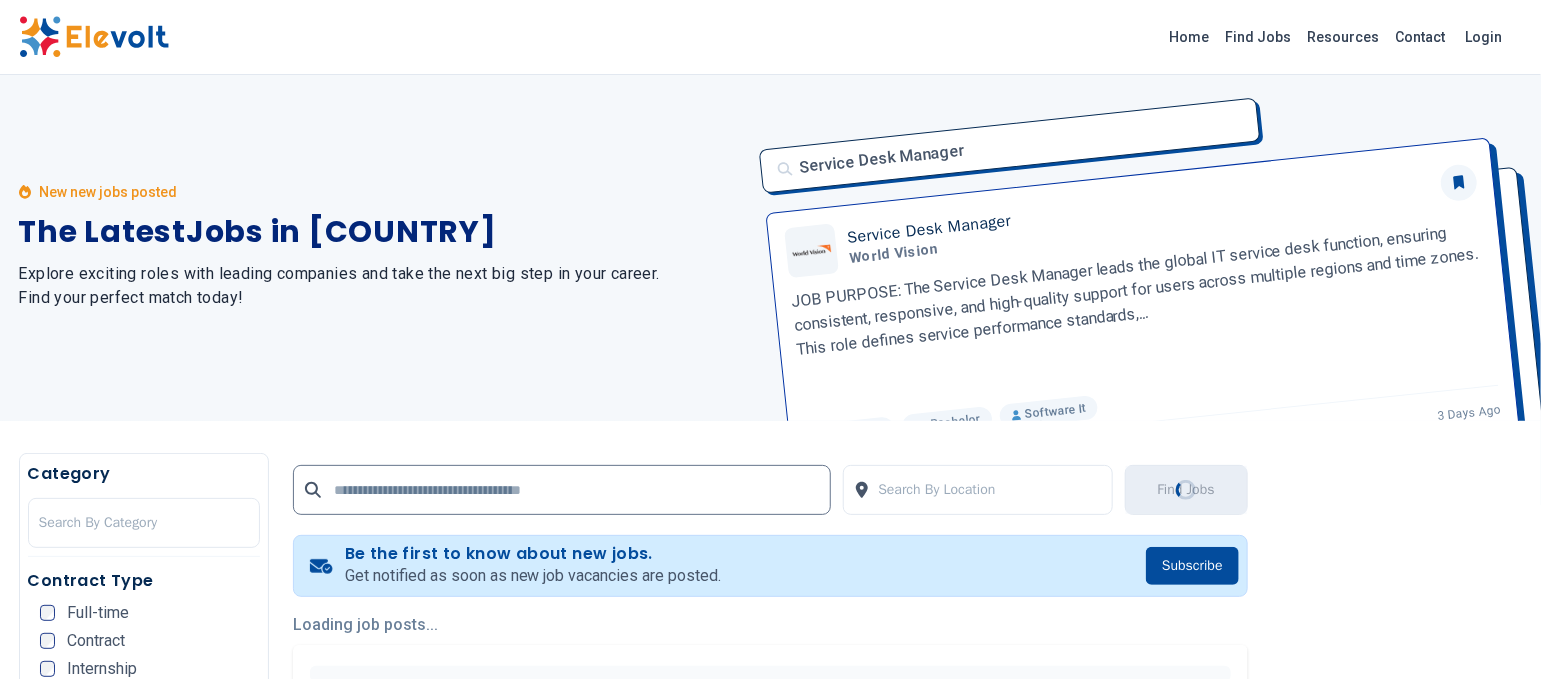 scroll, scrollTop: 0, scrollLeft: 0, axis: both 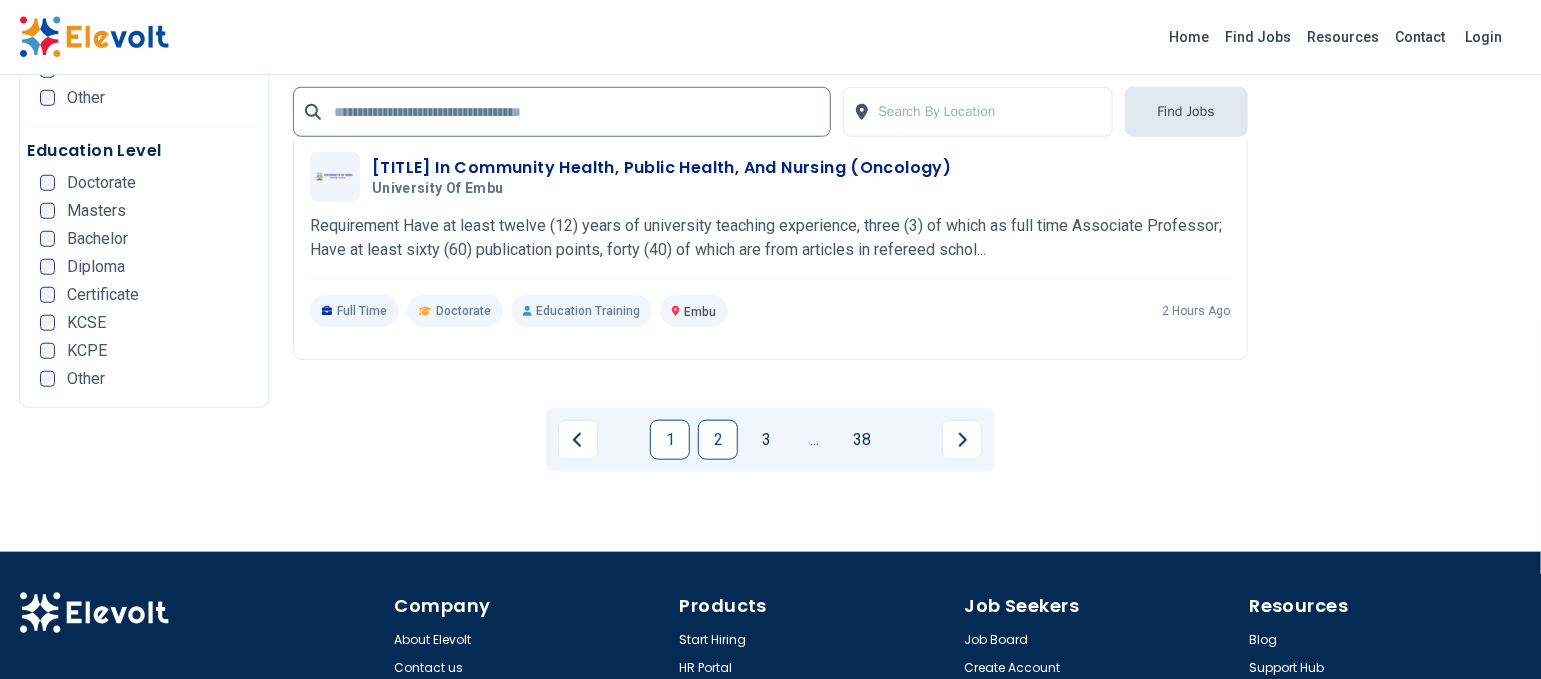 click on "2" at bounding box center [718, 440] 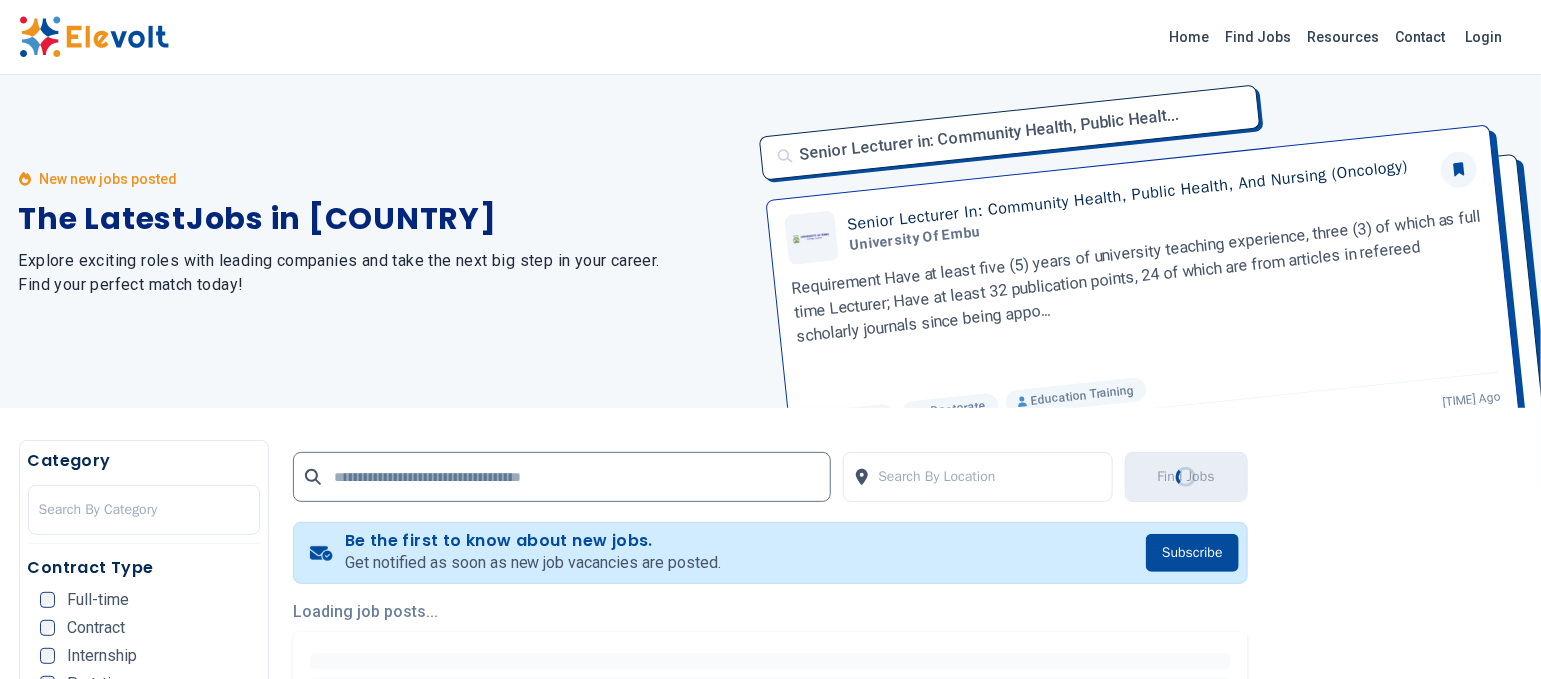 scroll, scrollTop: 0, scrollLeft: 0, axis: both 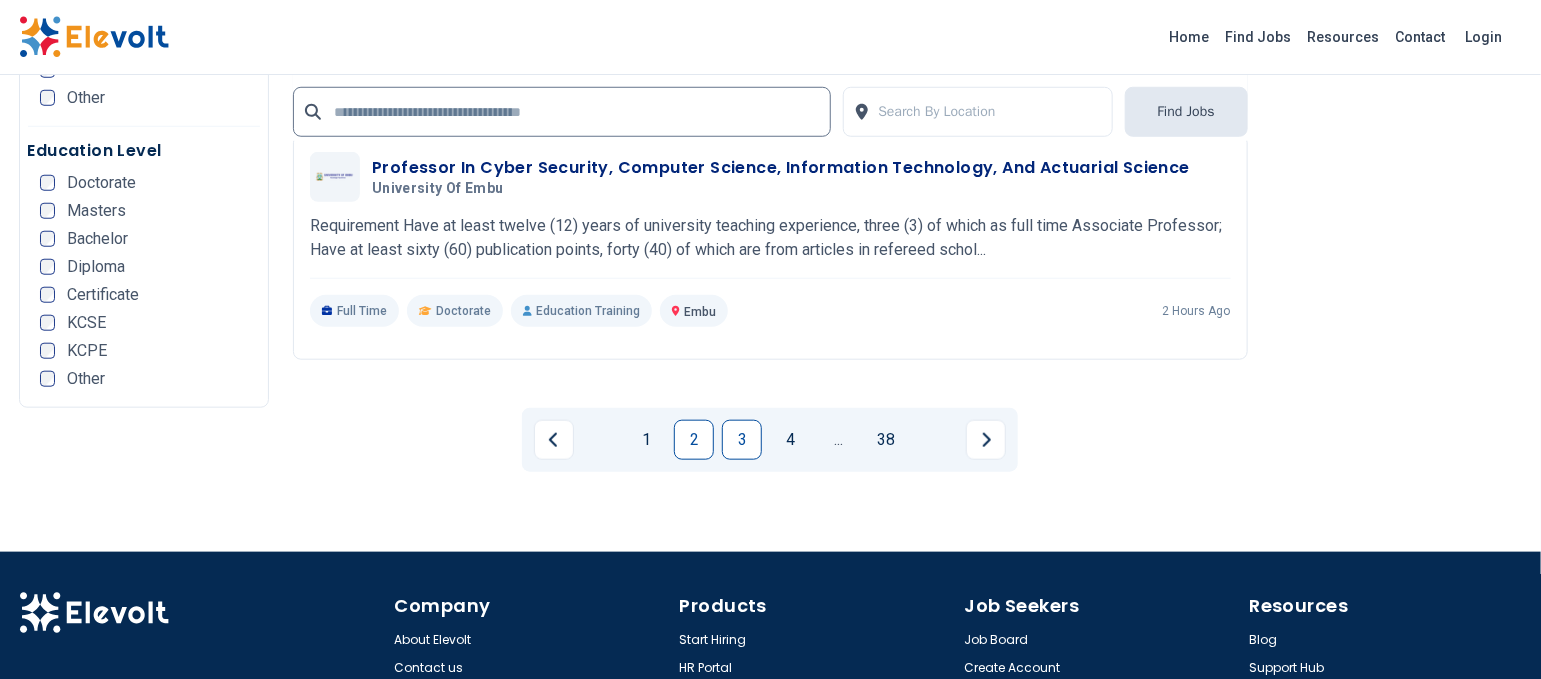 click on "3" at bounding box center (742, 440) 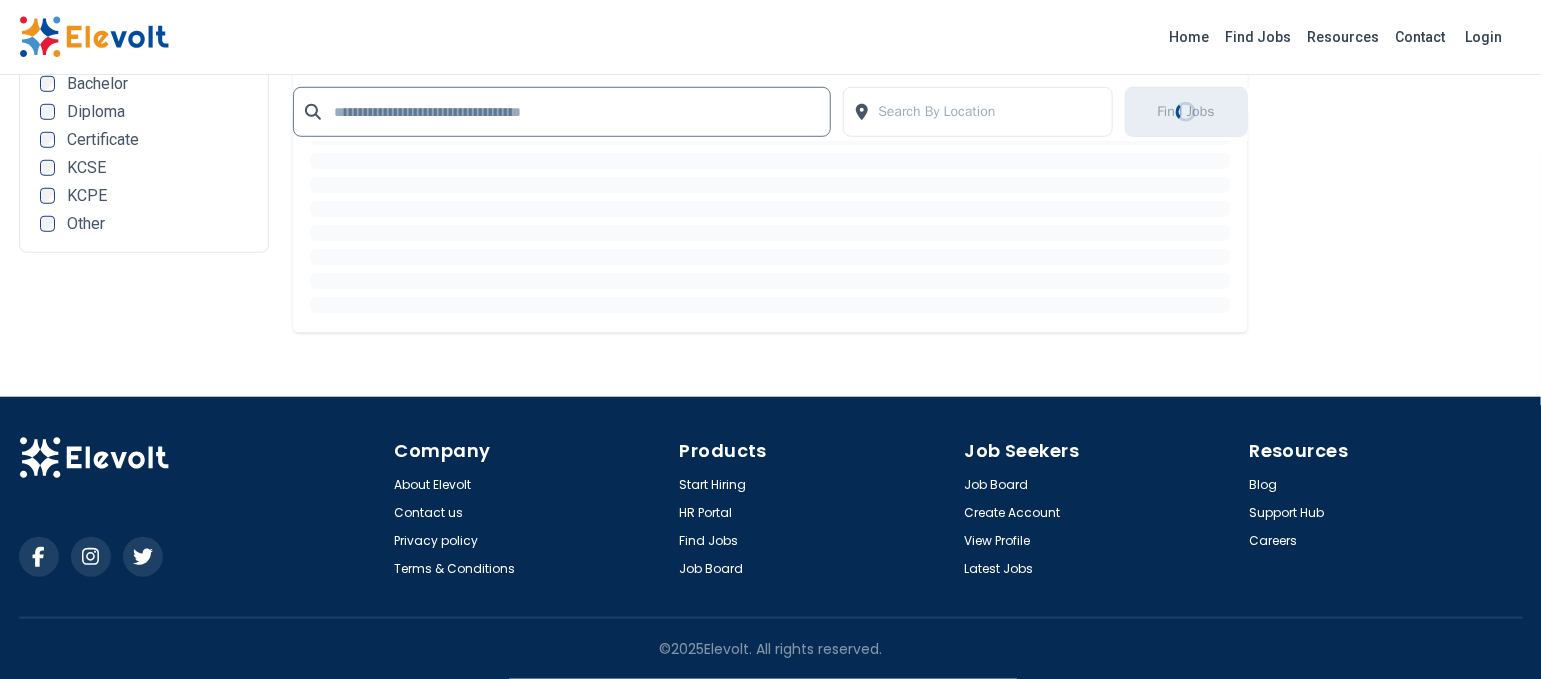 scroll, scrollTop: 3753, scrollLeft: 0, axis: vertical 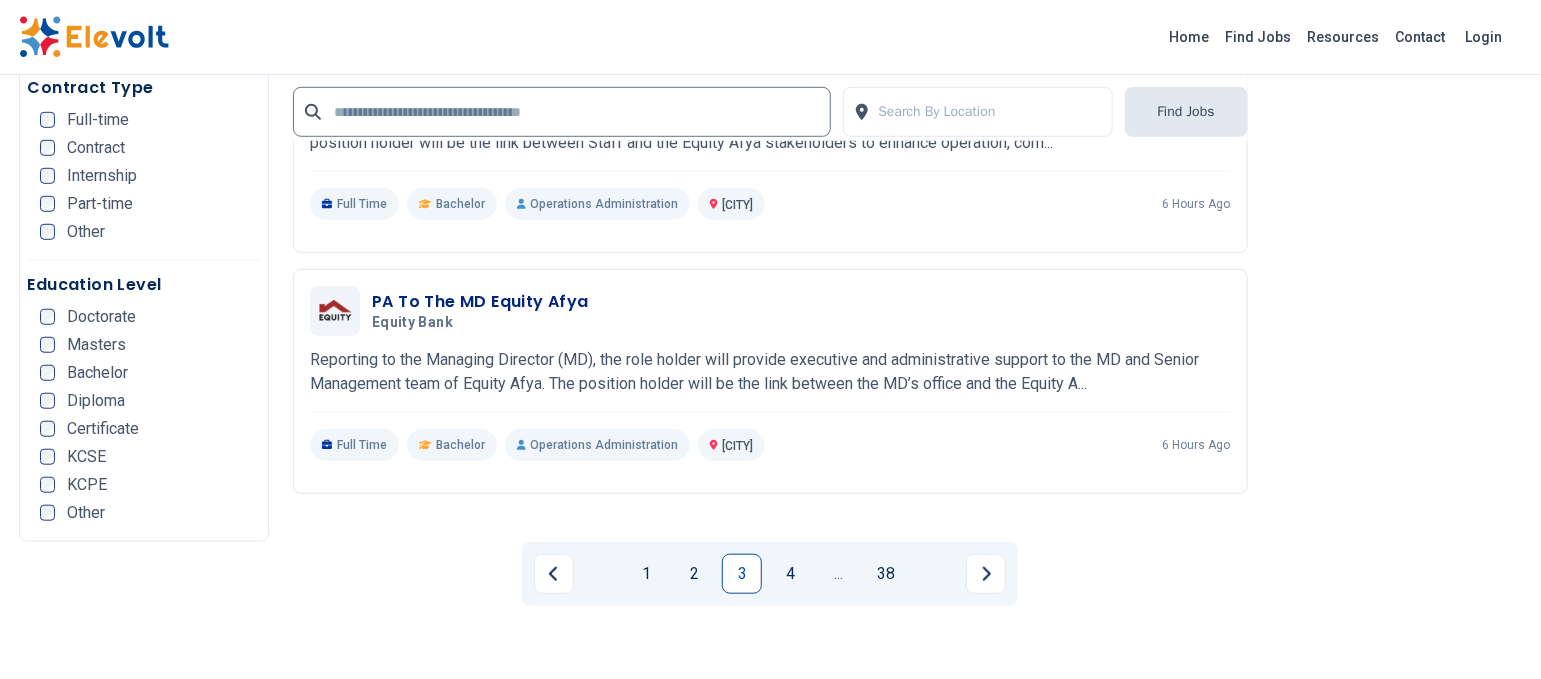 click on "4" at bounding box center [790, 574] 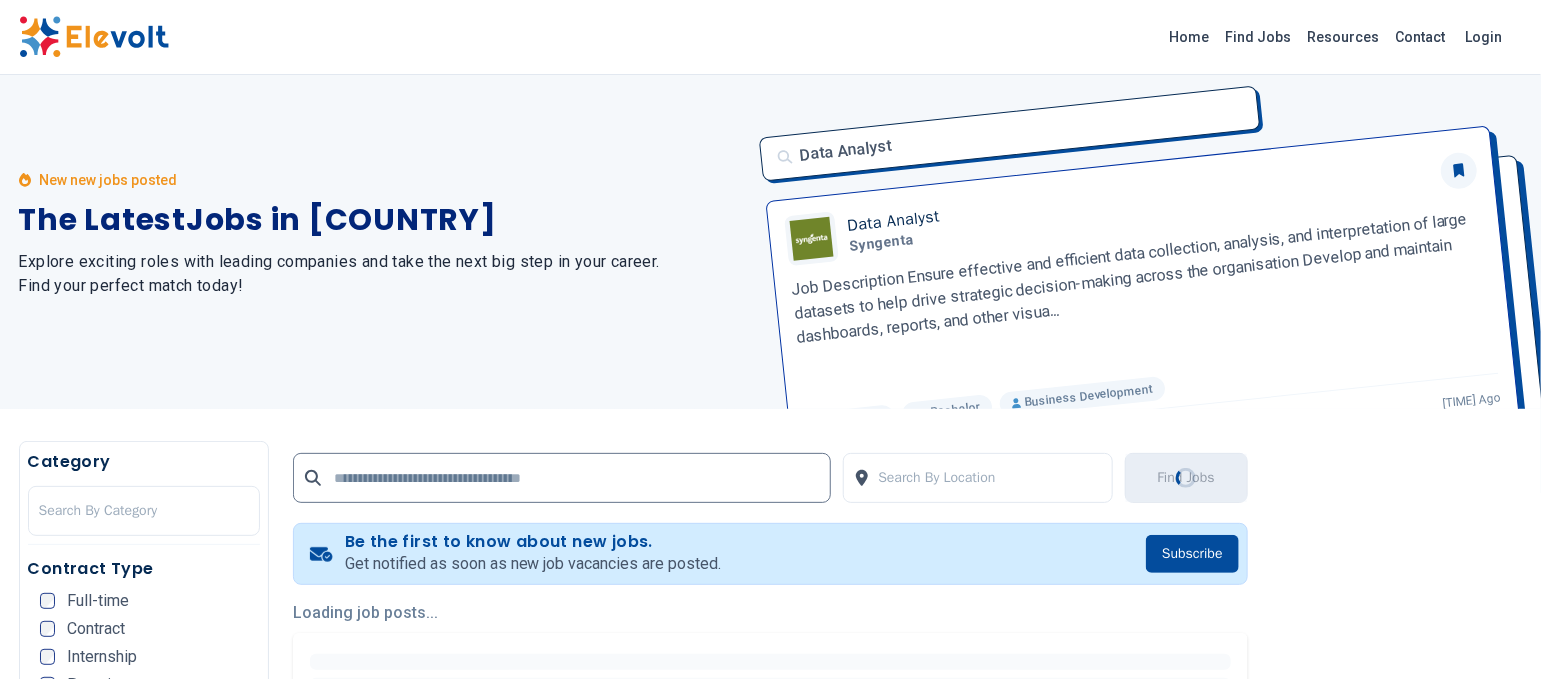 scroll, scrollTop: 0, scrollLeft: 0, axis: both 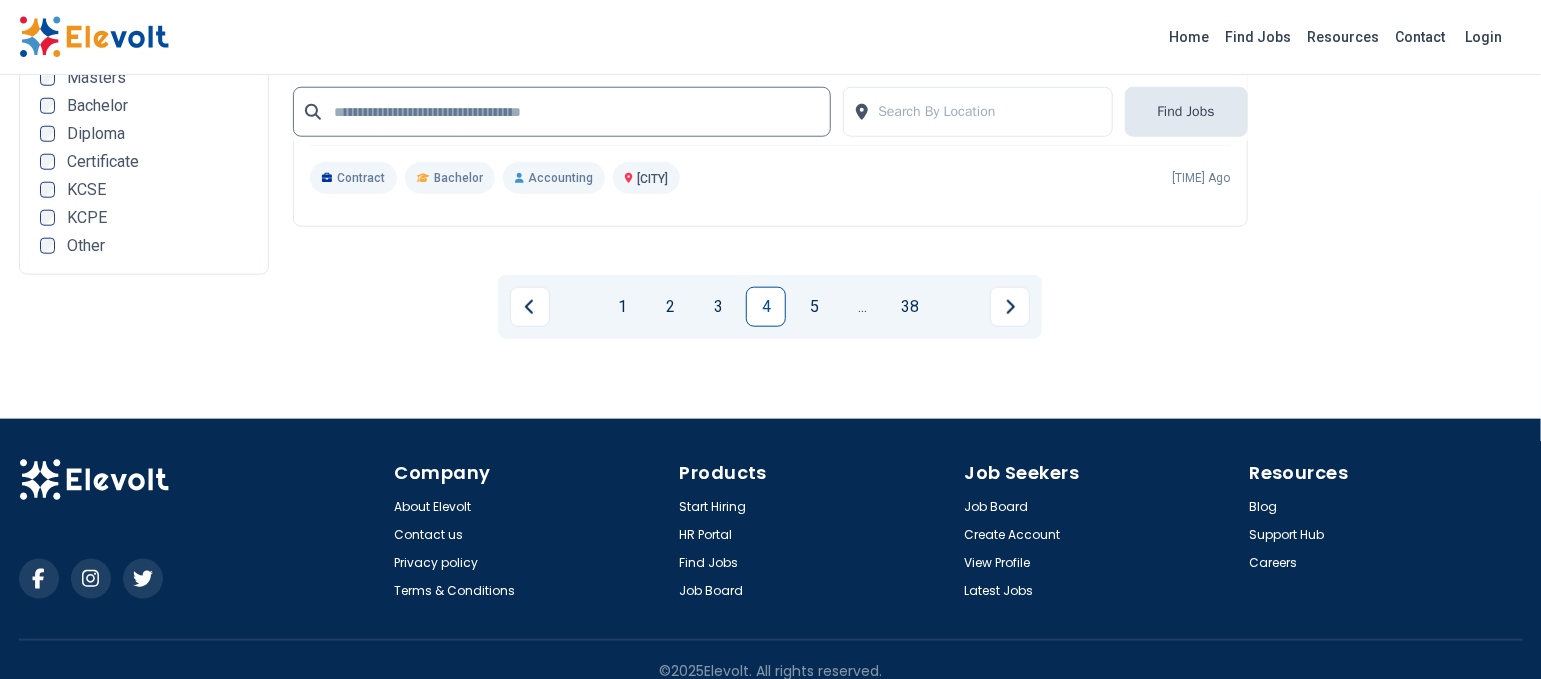 click on "[NUMBER] [NUMBER] [NUMBER] [NUMBER] [NUMBER] ... [NUMBER]" at bounding box center [770, 307] 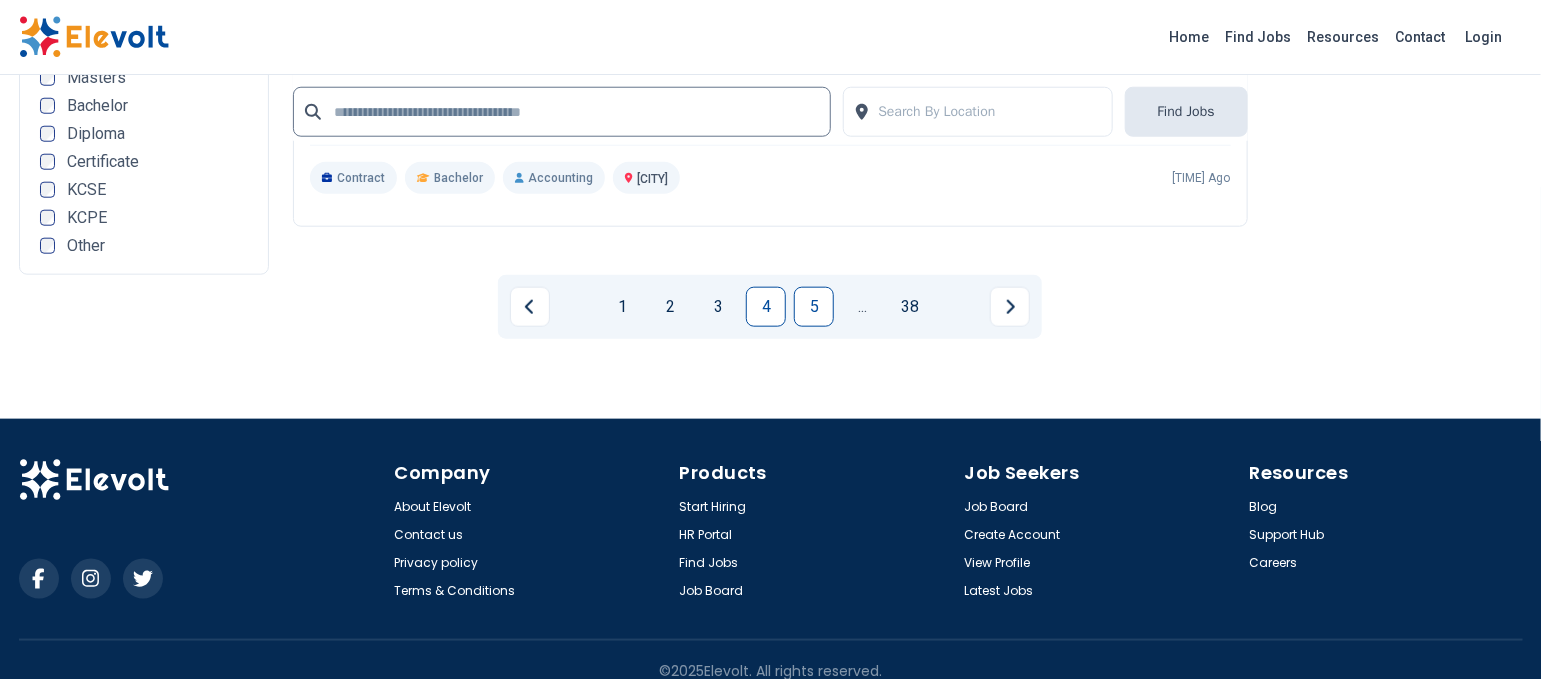 click on "5" at bounding box center [814, 307] 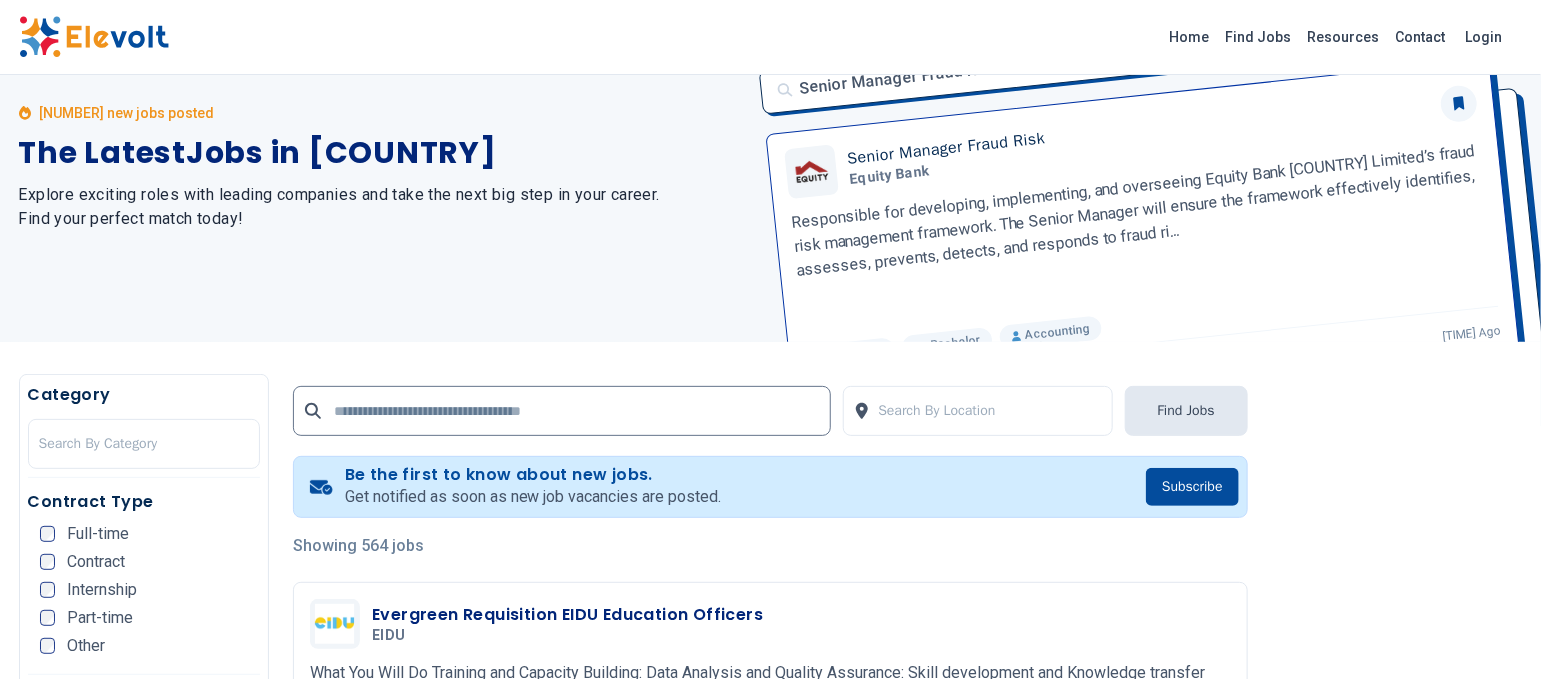 scroll, scrollTop: 133, scrollLeft: 0, axis: vertical 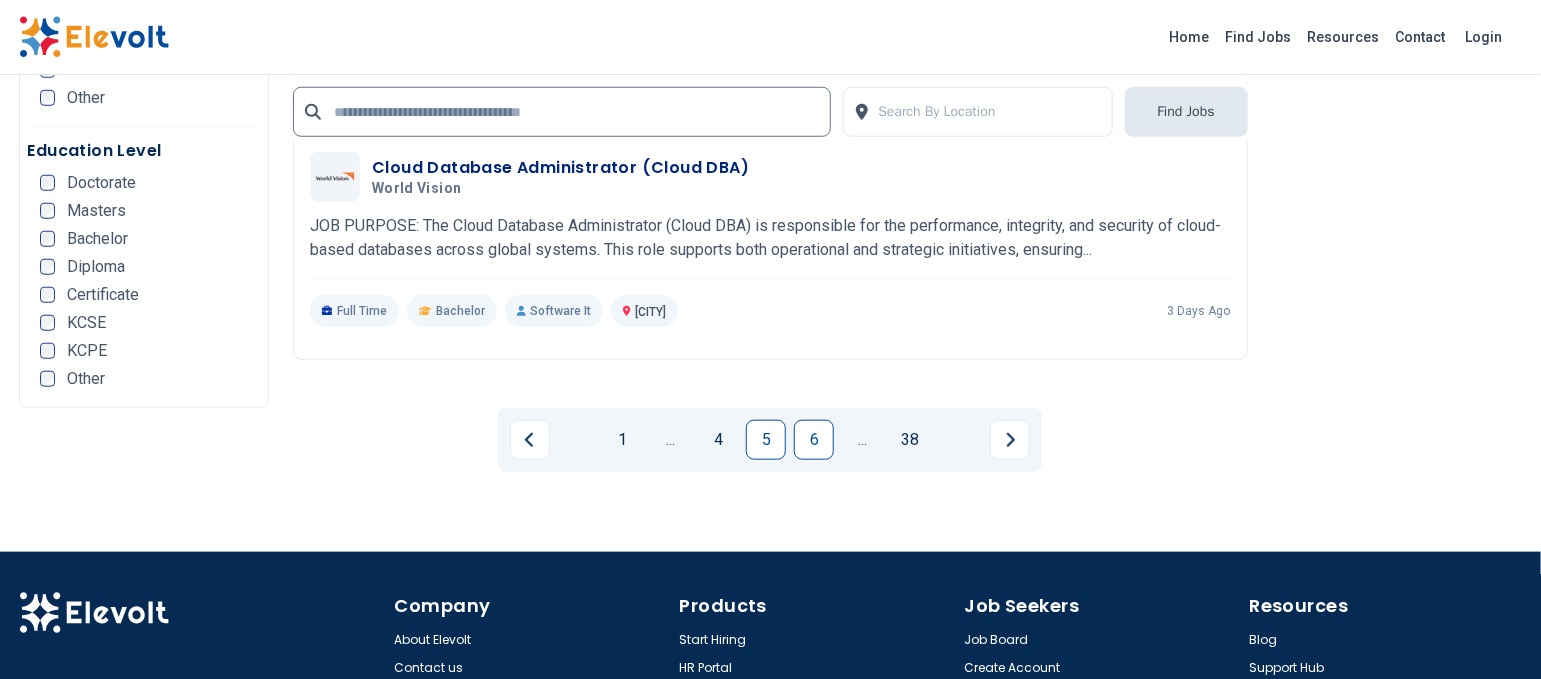 click on "6" at bounding box center (814, 440) 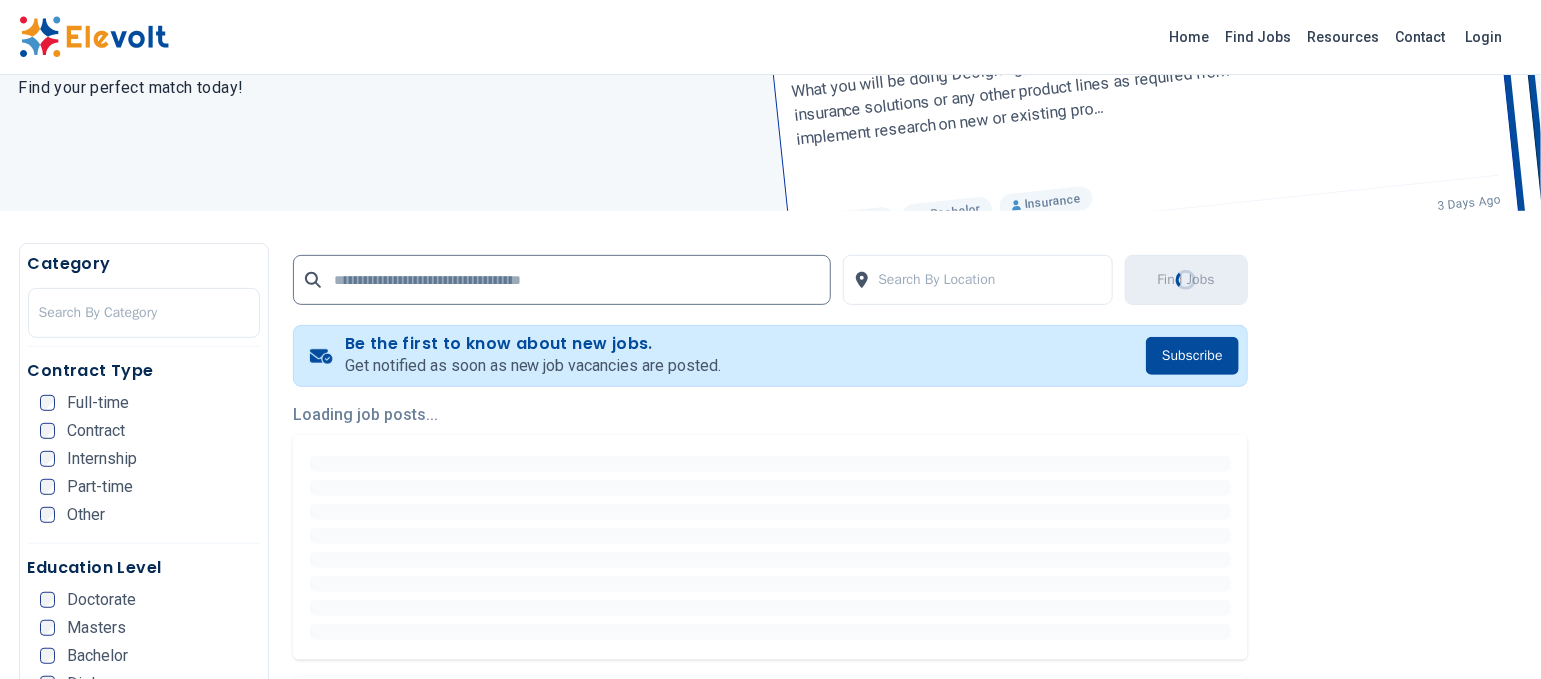 scroll, scrollTop: 266, scrollLeft: 0, axis: vertical 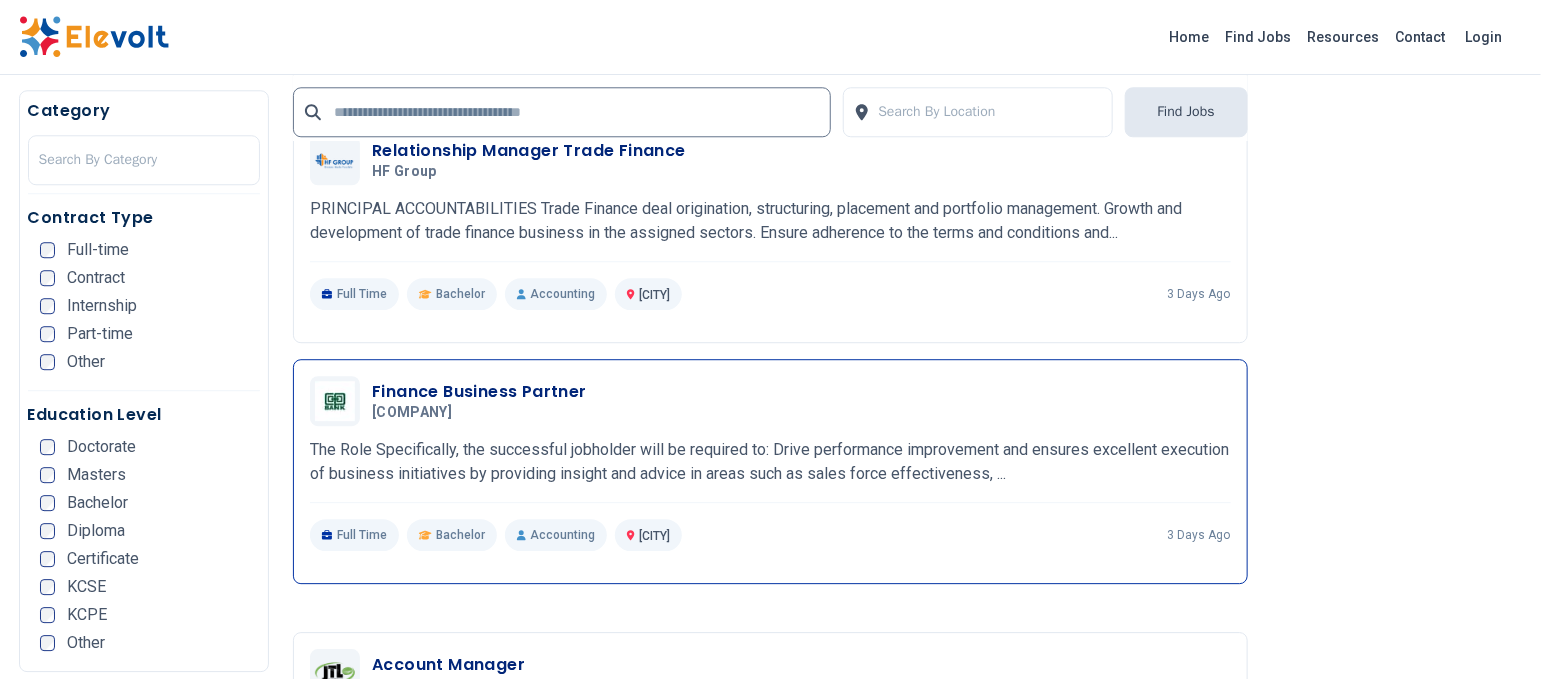 click on "Finance Business Partner" at bounding box center [479, 392] 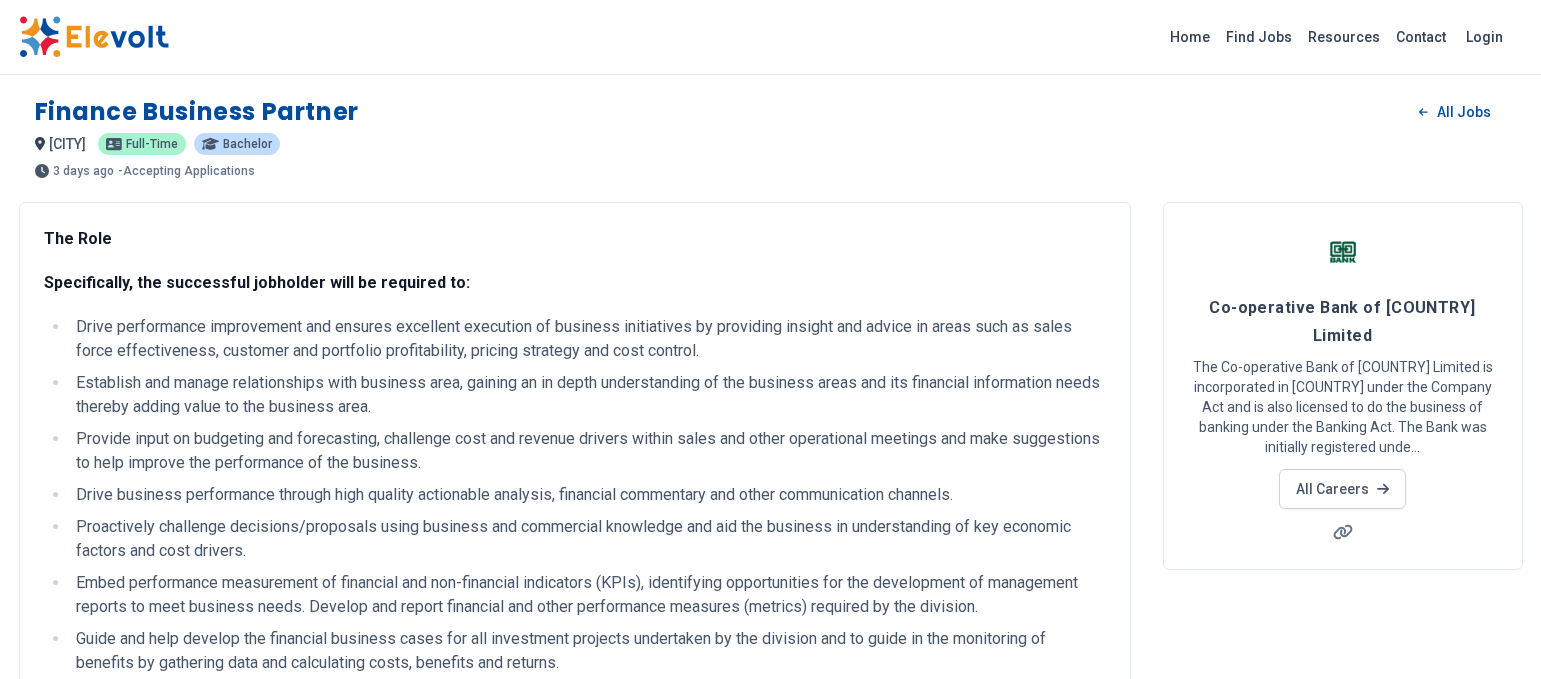 scroll, scrollTop: 0, scrollLeft: 0, axis: both 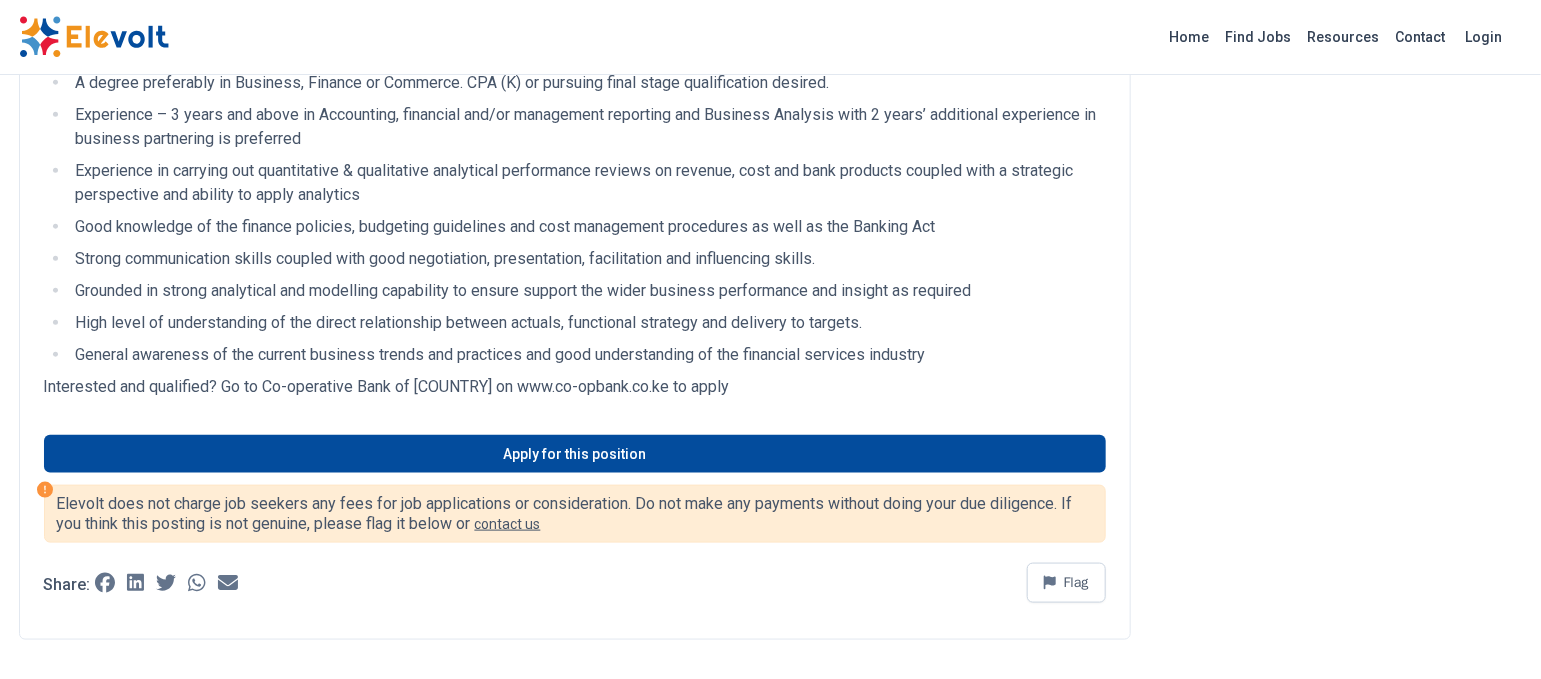 click on "A degree preferably in Business, Finance or Commerce. CPA (K) or pursuing final stage qualification desired.
Experience – 3 years and above in Accounting, financial and/or management reporting and Business Analysis with 2 years’ additional experience in business partnering is preferred
Experience in carrying out quantitative & qualitative analytical performance reviews on revenue, cost and bank products coupled with a strategic perspective and ability to apply analytics
Good knowledge of the finance policies, budgeting guidelines and cost management procedures as well as the Banking Act
Strong communication skills coupled with good negotiation, presentation, facilitation and influencing skills.
Grounded in strong analytical and modelling capability to ensure support the wider business performance and insight as required
High level of understanding of the direct relationship between actuals, functional strategy and delivery to targets." at bounding box center [575, 219] 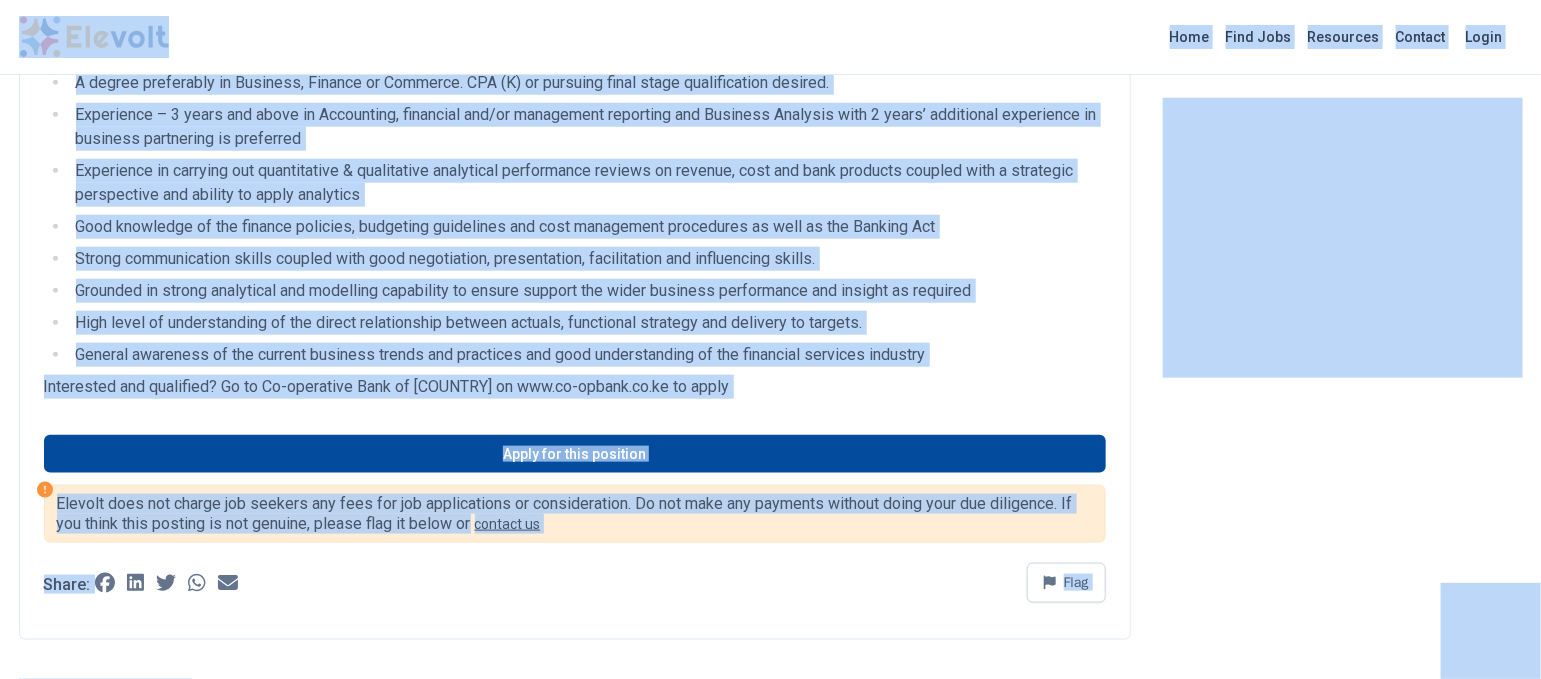 click on "Grounded in strong analytical and modelling capability to ensure support the wider business performance and insight as required" at bounding box center (588, 291) 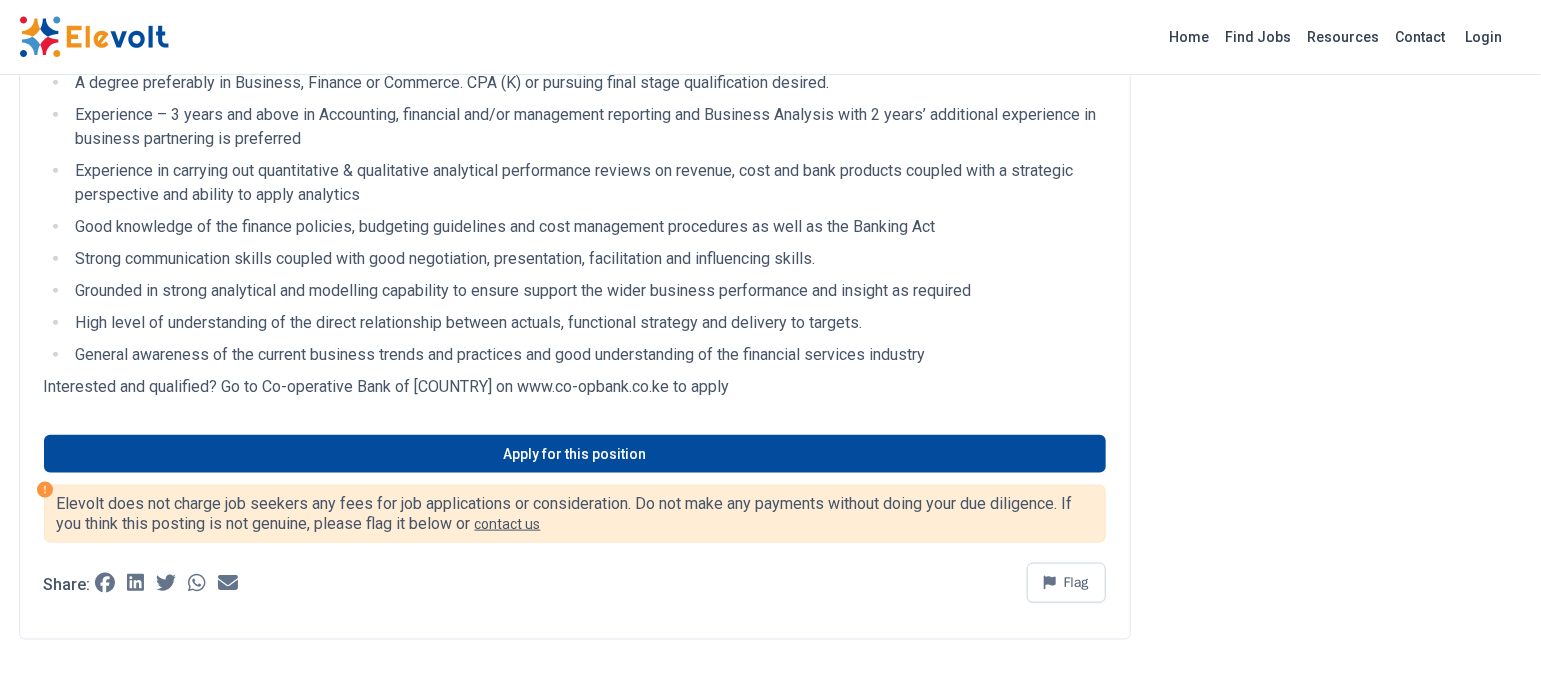 drag, startPoint x: 746, startPoint y: 399, endPoint x: 623, endPoint y: 347, distance: 133.54025 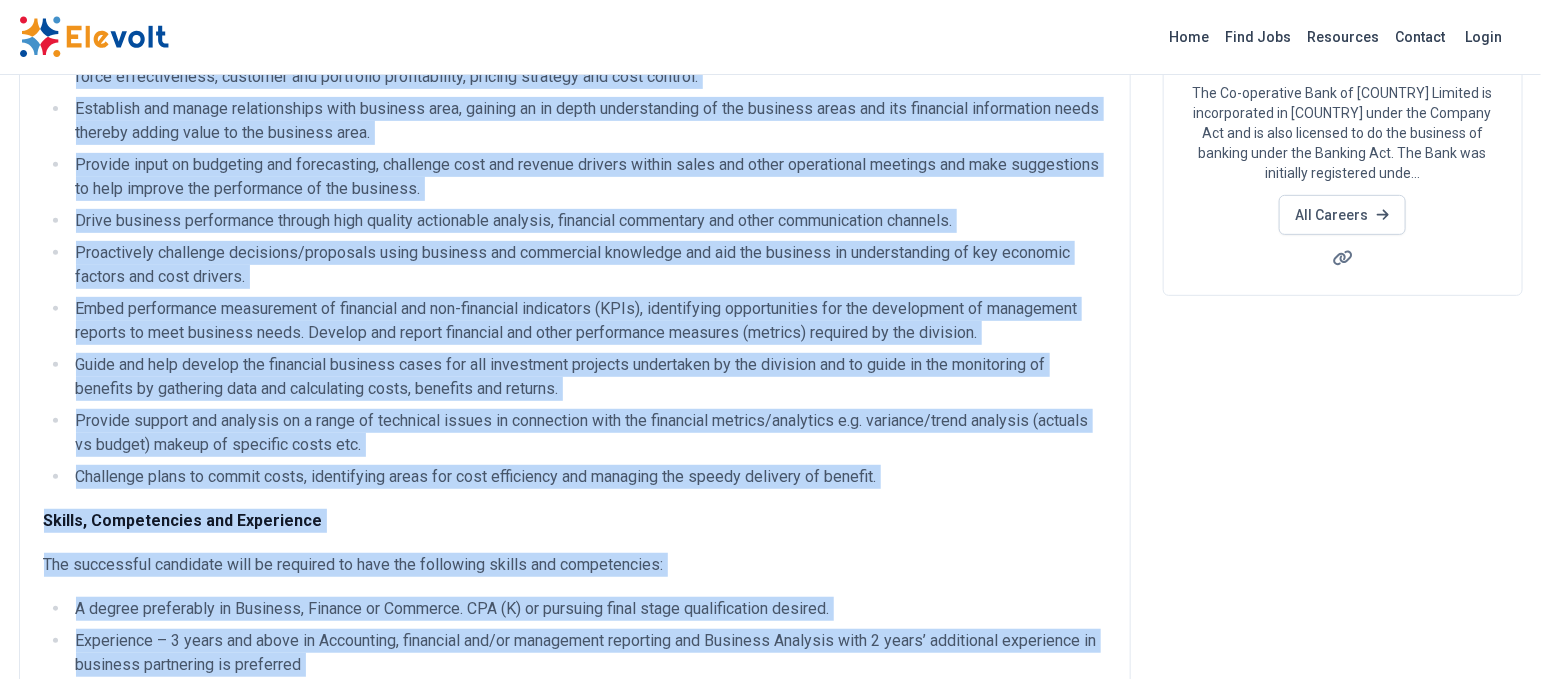 scroll, scrollTop: 27, scrollLeft: 0, axis: vertical 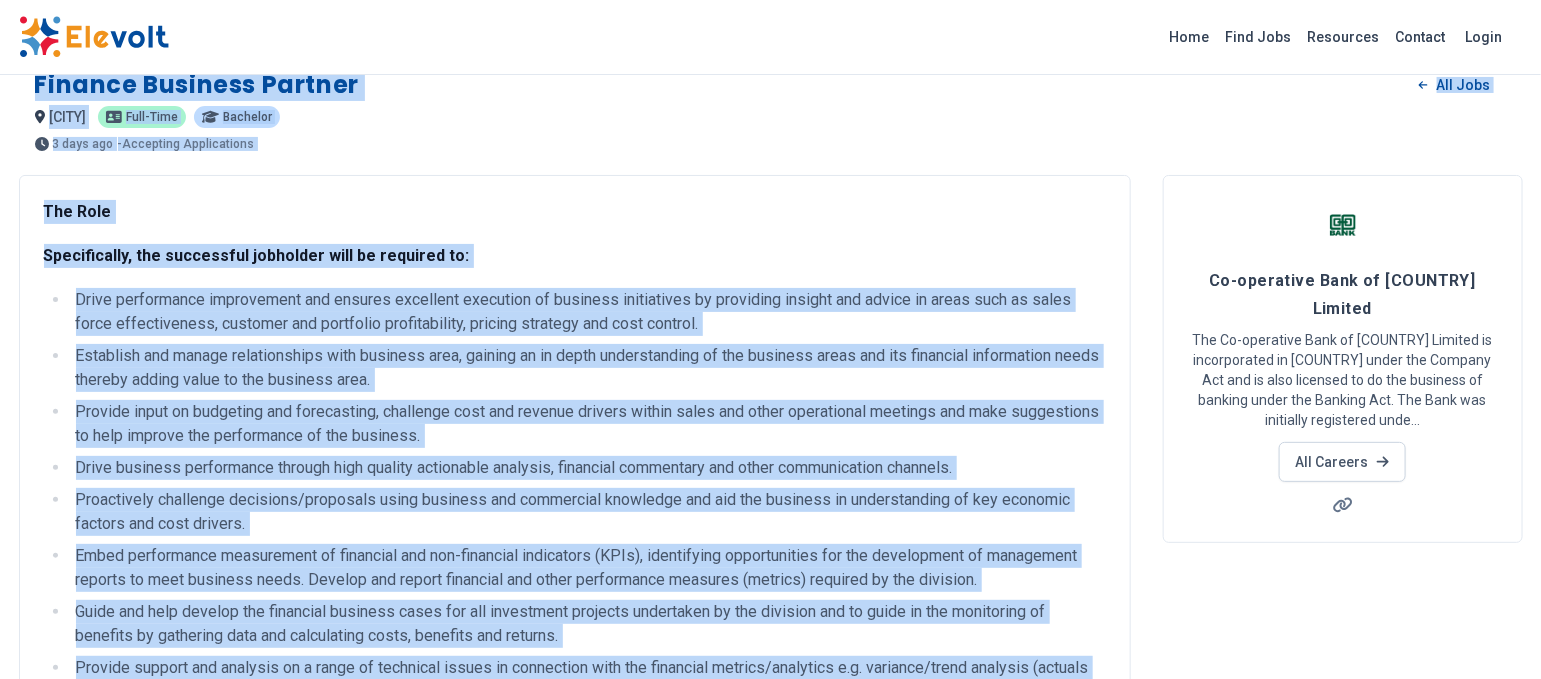 drag, startPoint x: 700, startPoint y: 389, endPoint x: 36, endPoint y: 87, distance: 729.45184 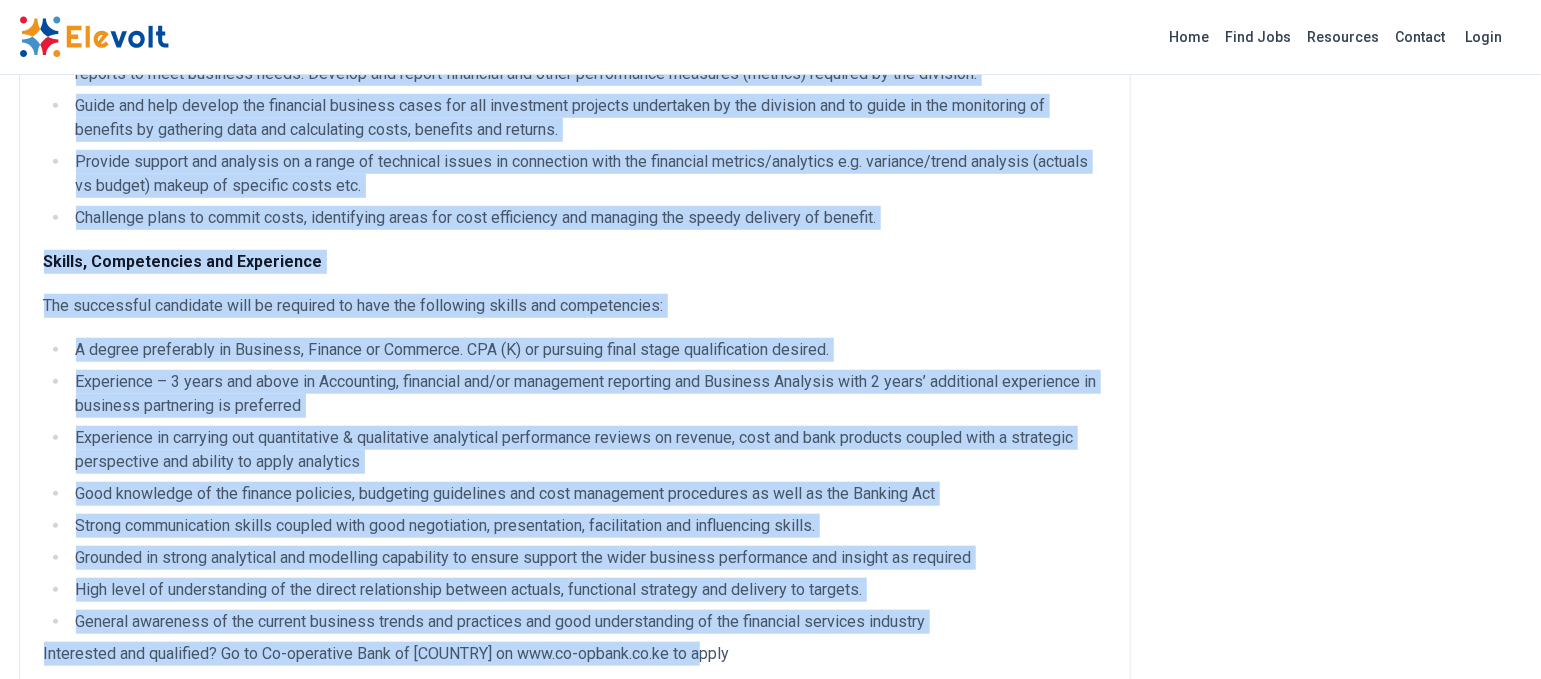 scroll, scrollTop: 0, scrollLeft: 0, axis: both 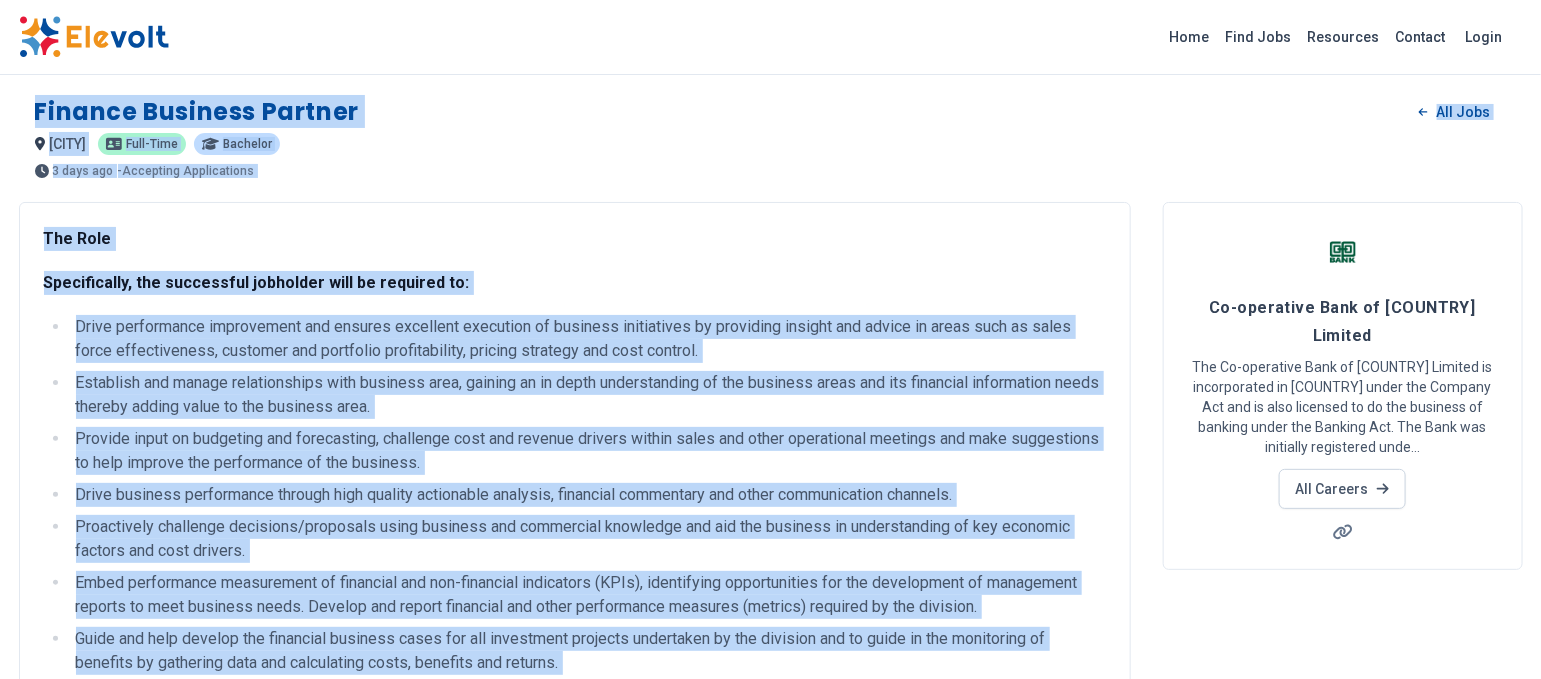 click on "Finance Business Partner All Jobs" at bounding box center (771, 112) 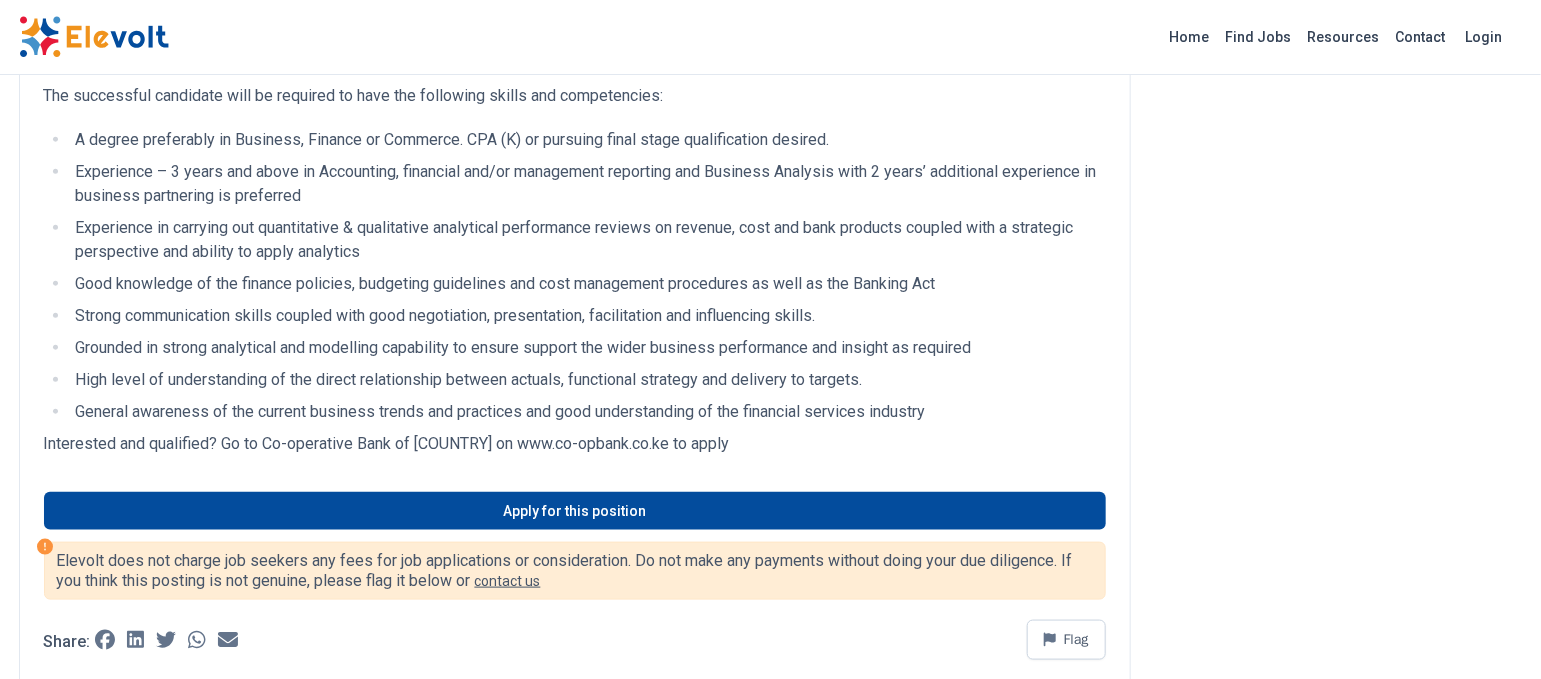 scroll, scrollTop: 800, scrollLeft: 0, axis: vertical 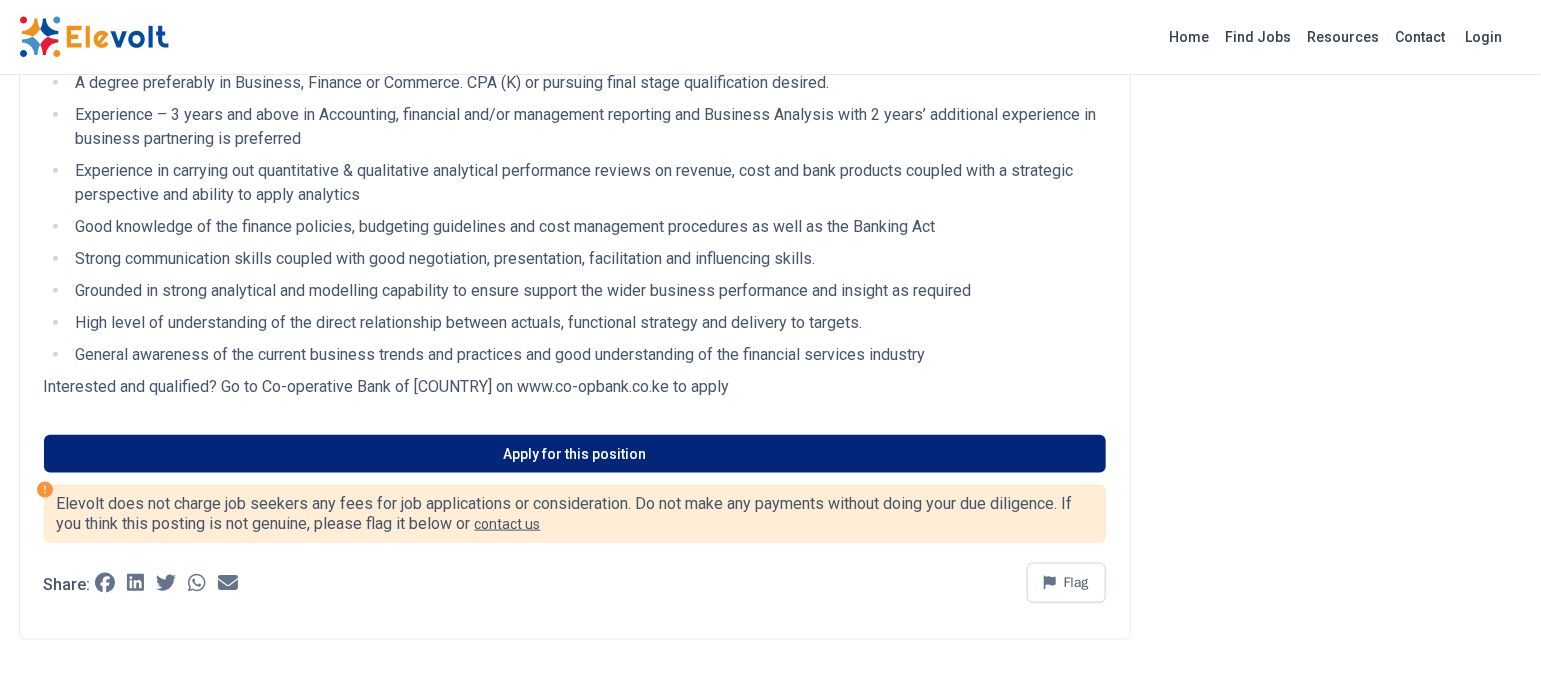 click on "Apply for this position" at bounding box center [575, 454] 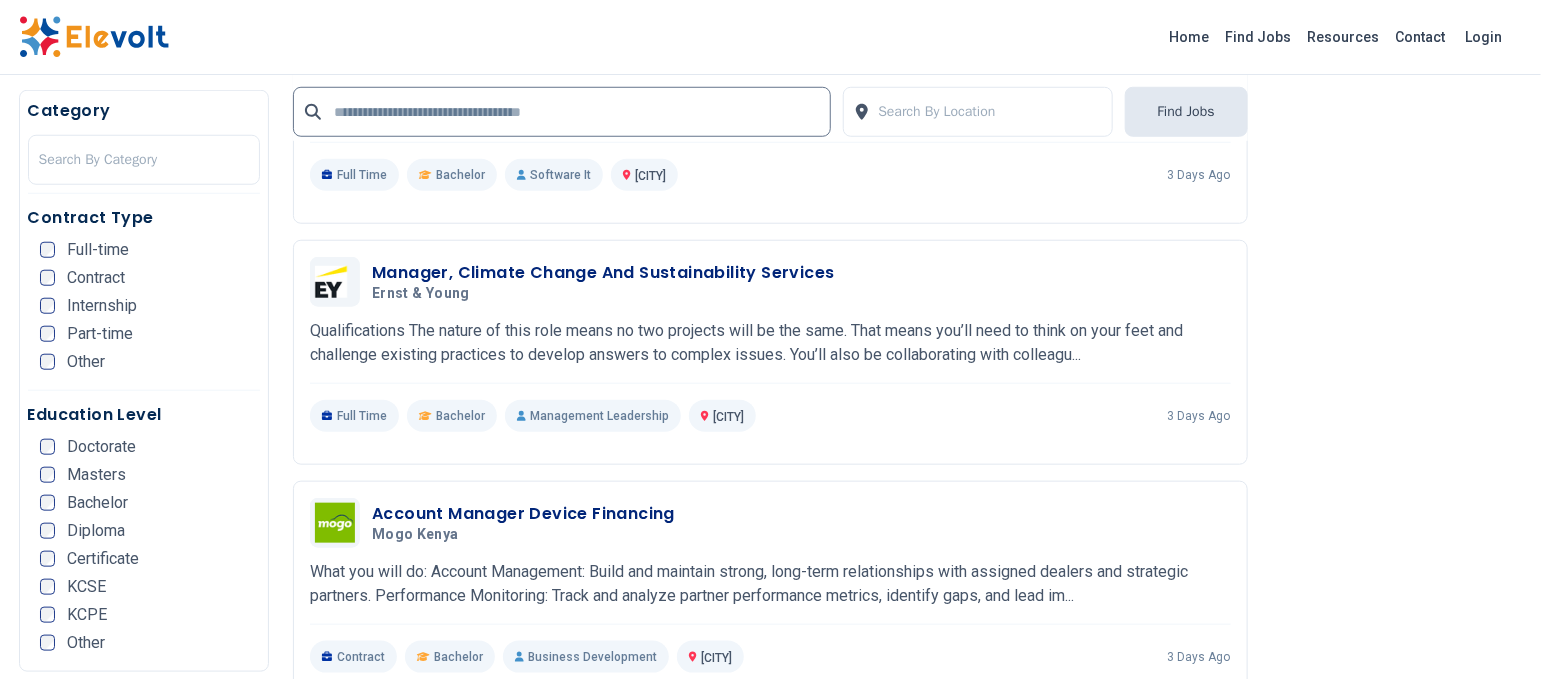 scroll, scrollTop: 0, scrollLeft: 0, axis: both 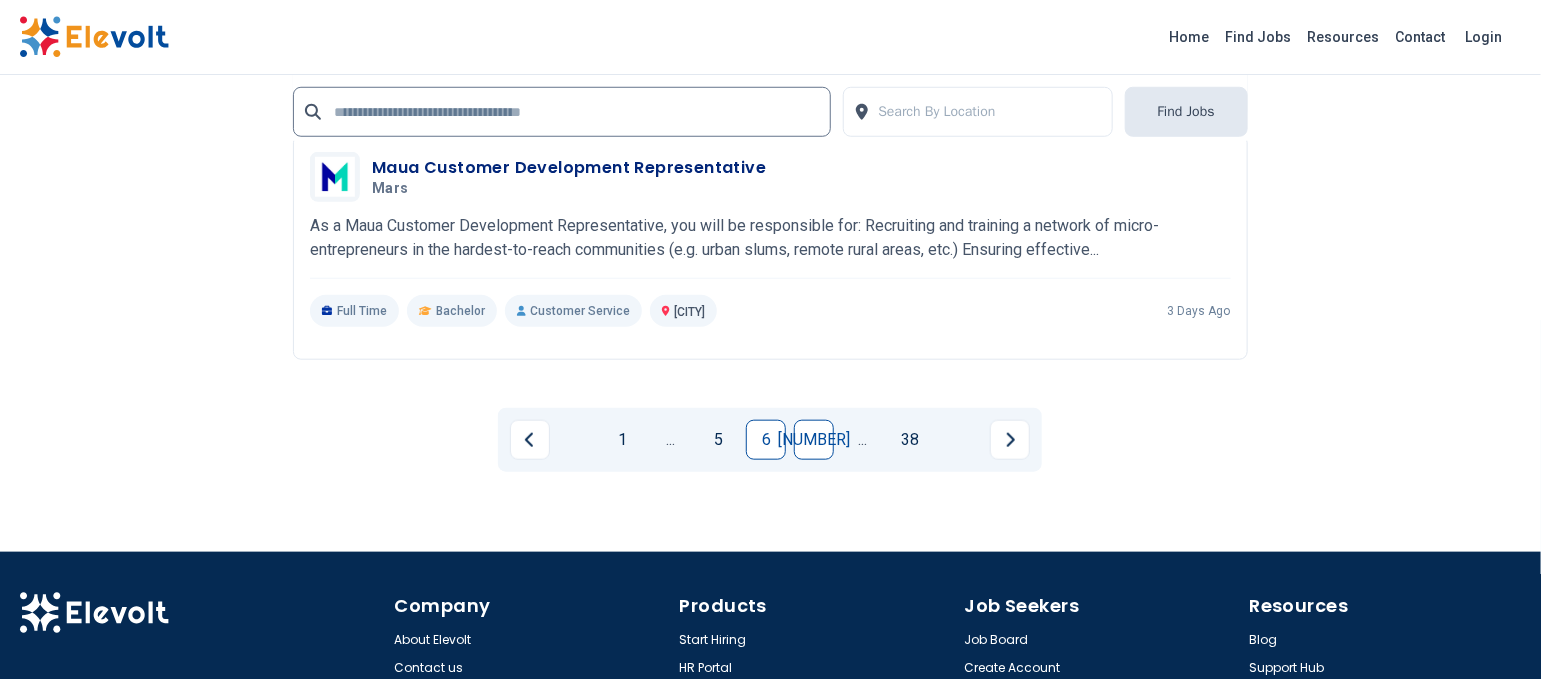 click on "[NUMBER]" at bounding box center [814, 440] 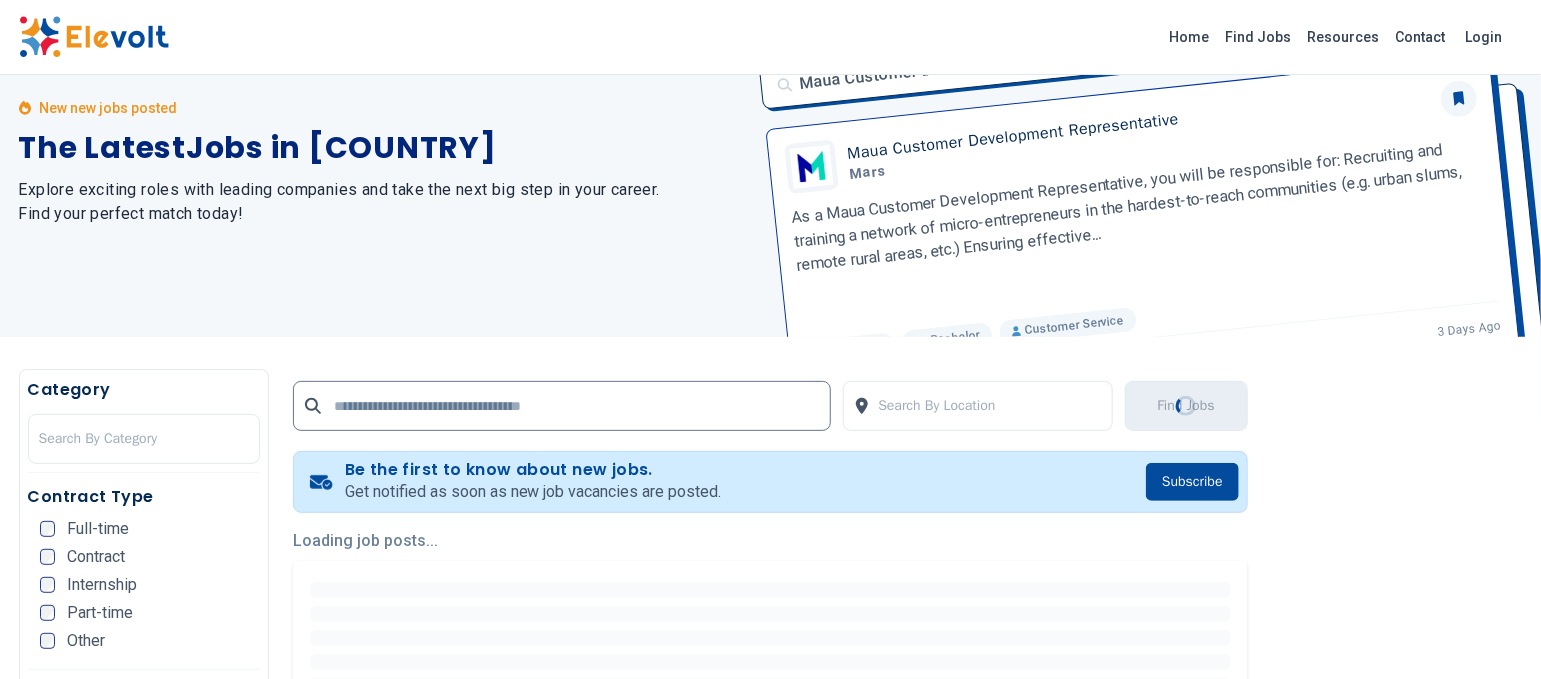 scroll, scrollTop: 266, scrollLeft: 0, axis: vertical 